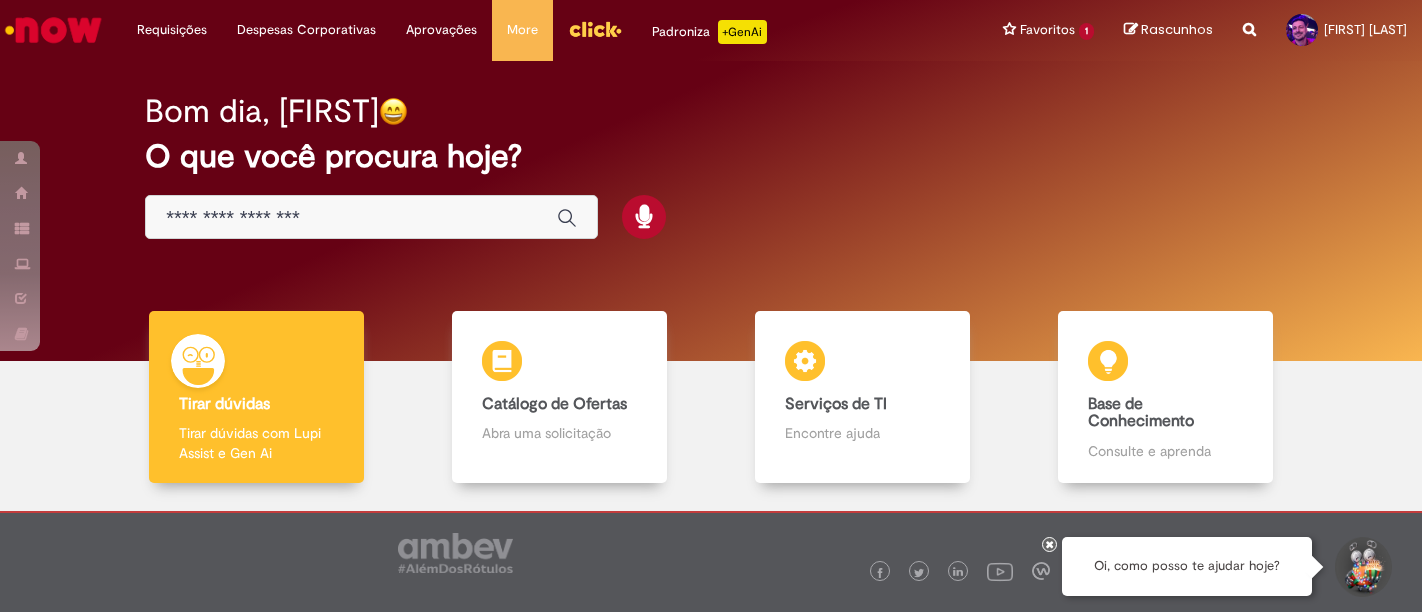 scroll, scrollTop: 0, scrollLeft: 0, axis: both 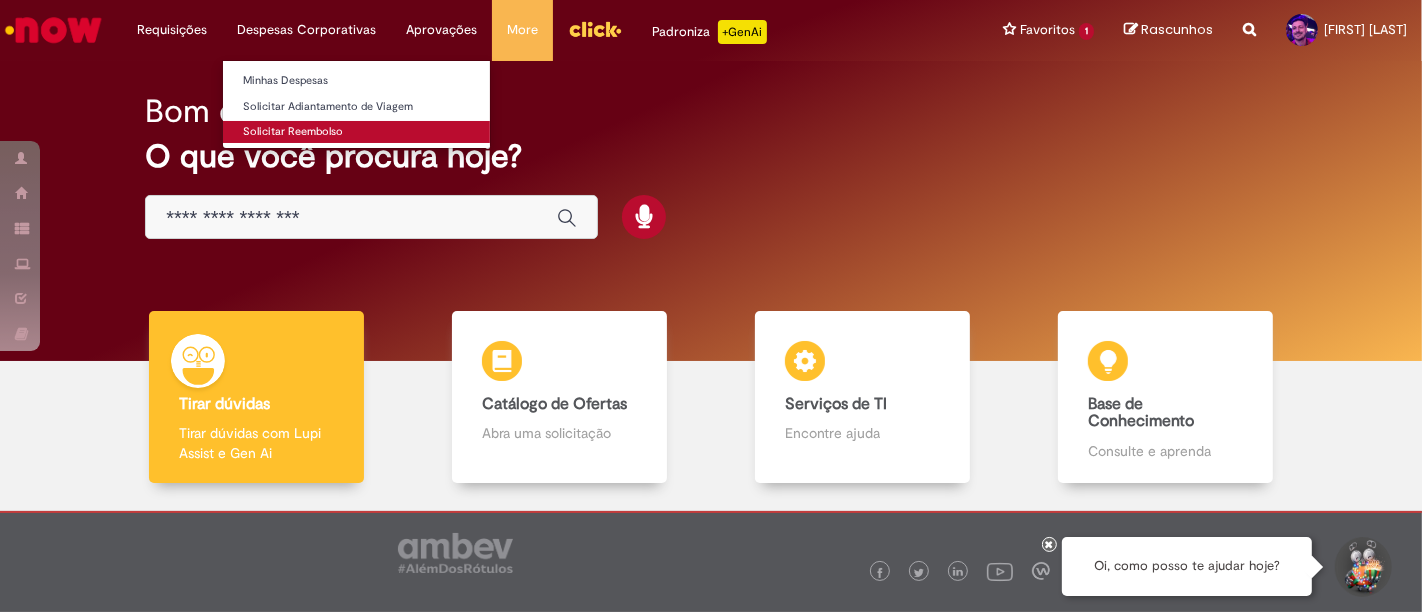 click on "Solicitar Reembolso" at bounding box center (356, 132) 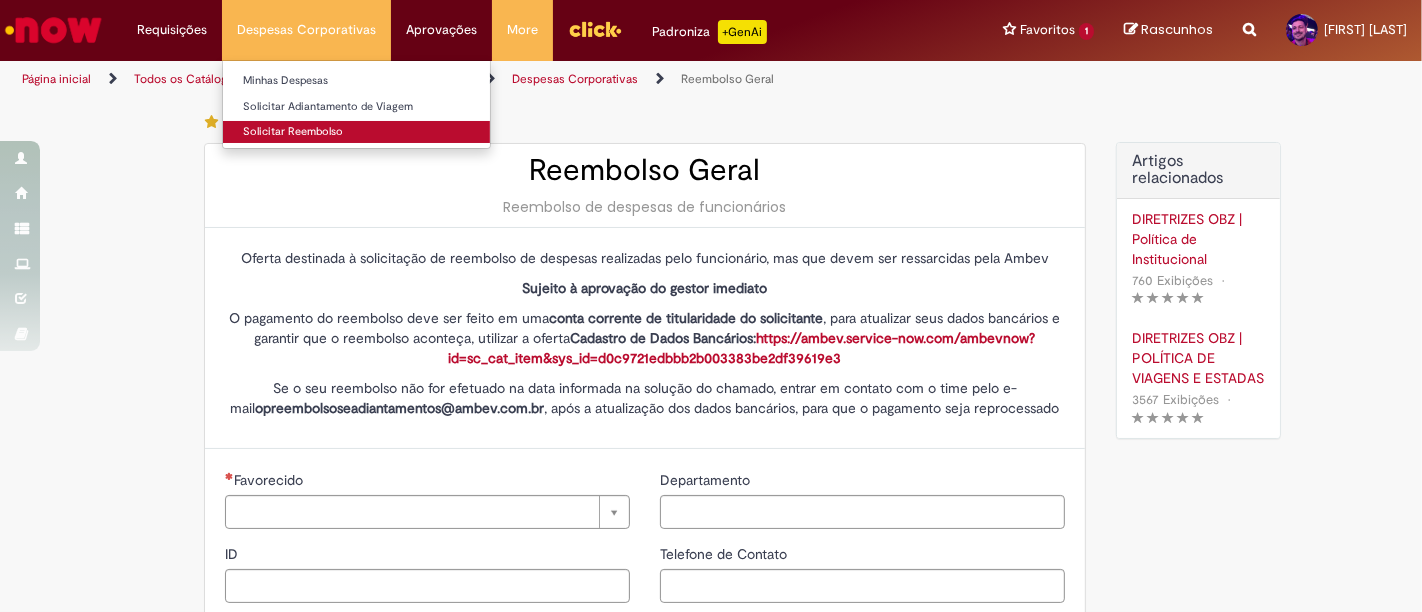 type on "********" 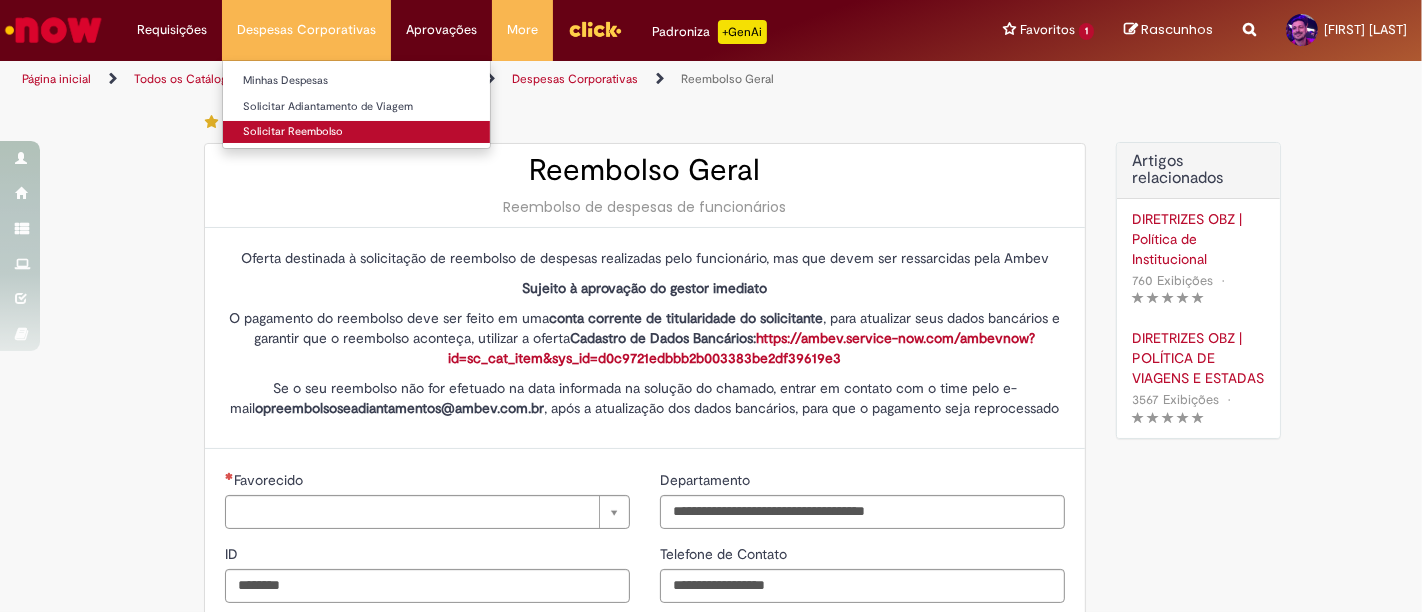 type on "**********" 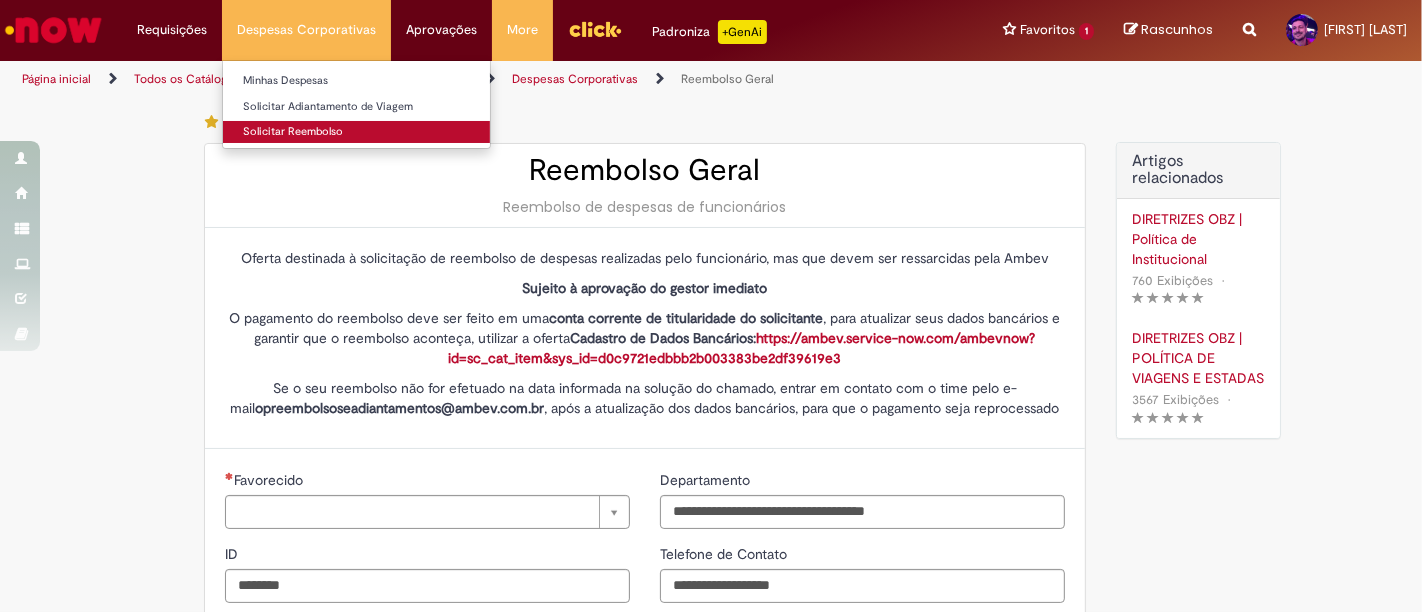 type on "**********" 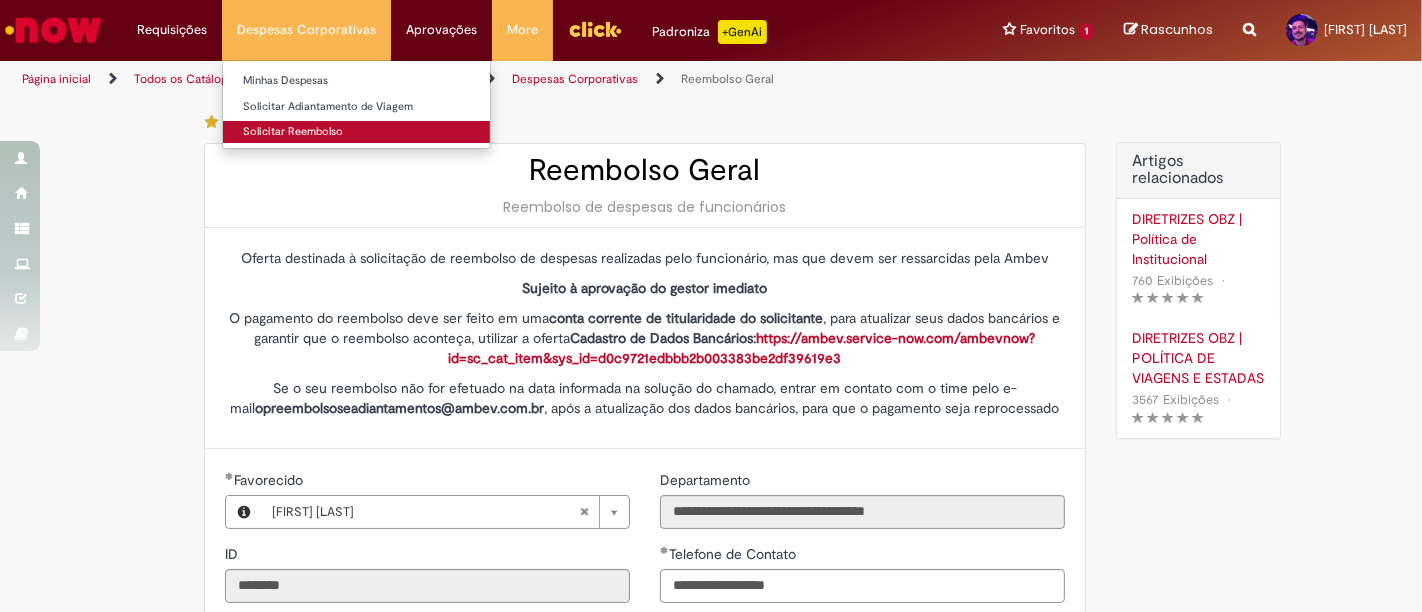 type on "**********" 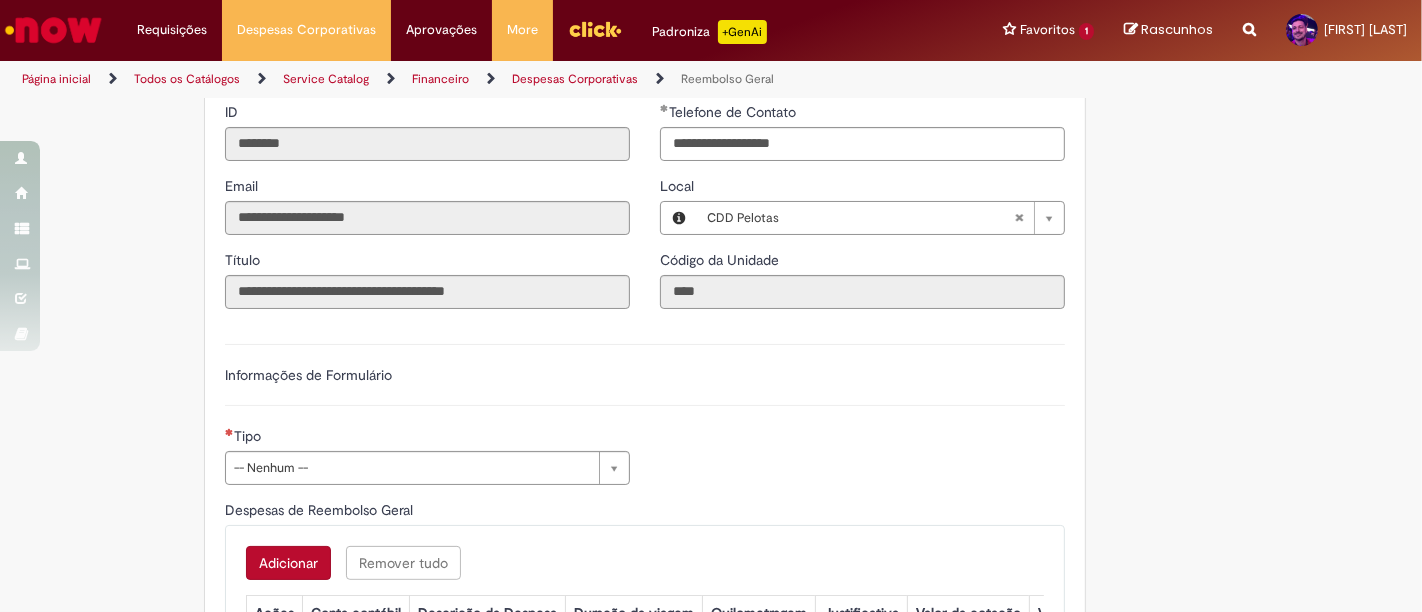 scroll, scrollTop: 444, scrollLeft: 0, axis: vertical 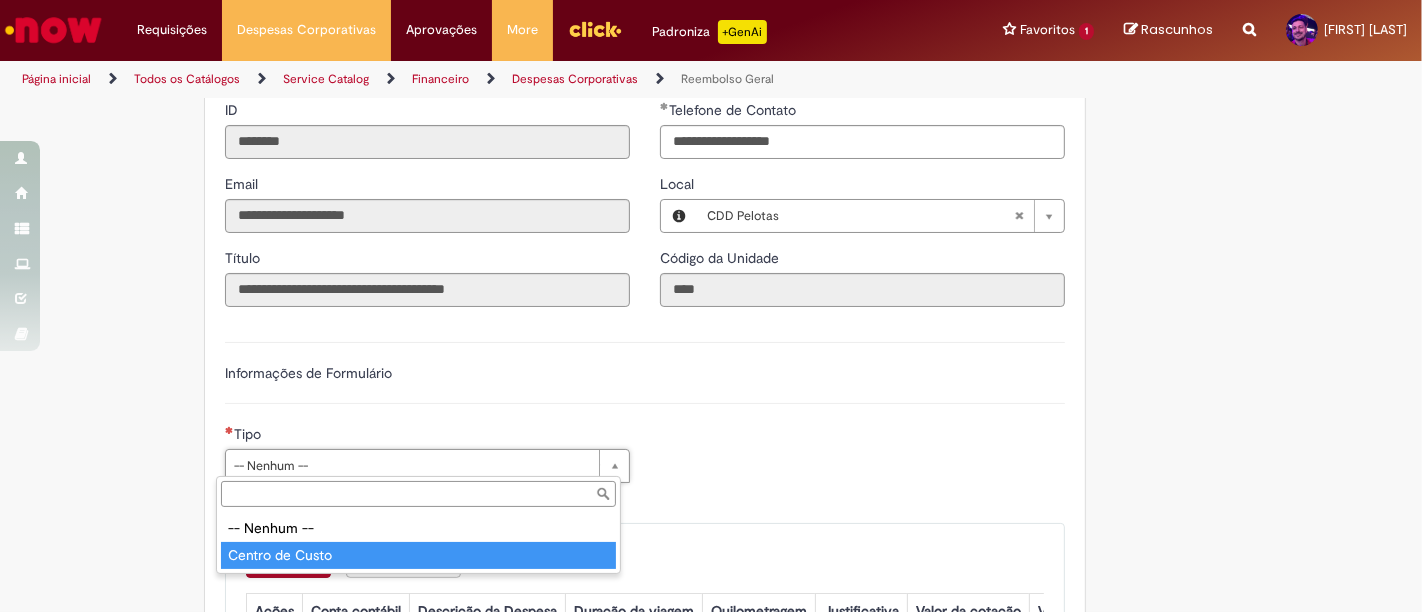 type on "**********" 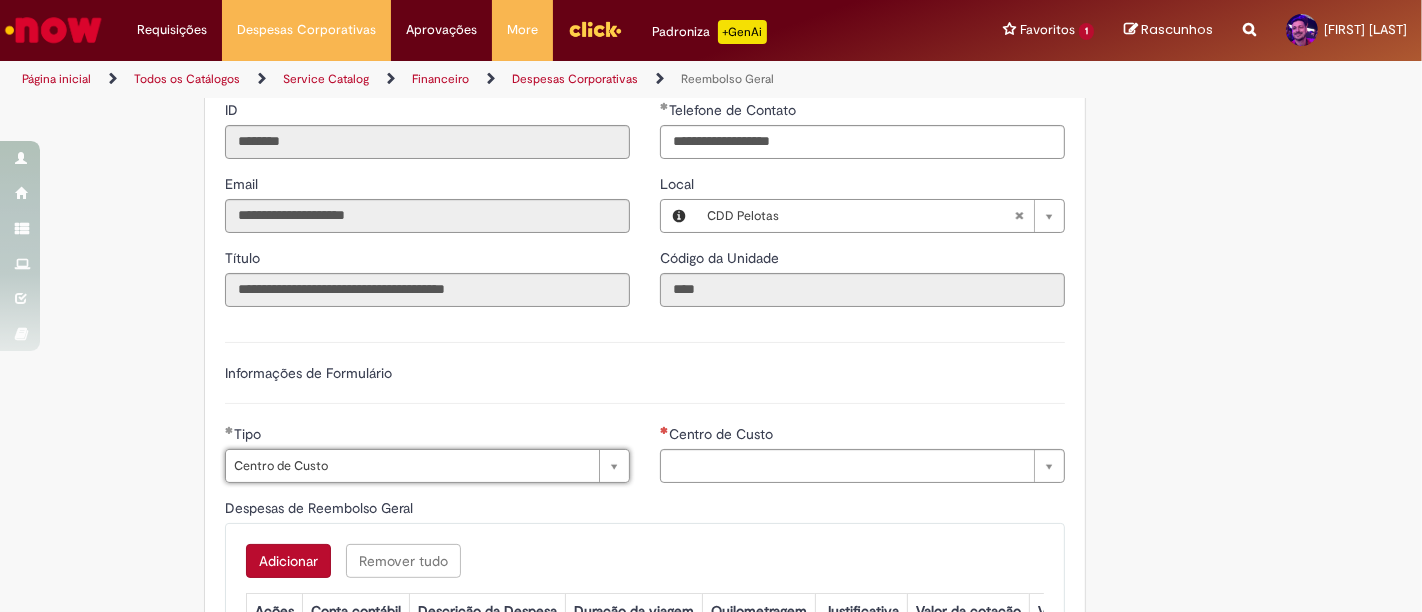 type on "**********" 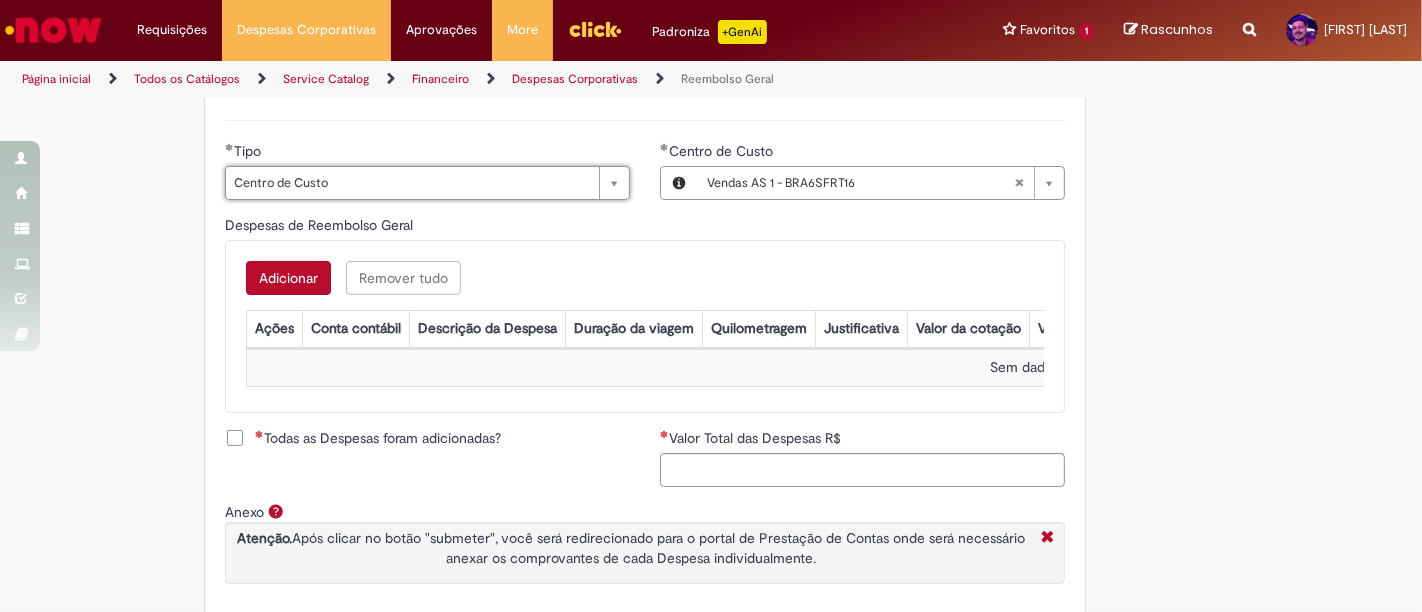 scroll, scrollTop: 777, scrollLeft: 0, axis: vertical 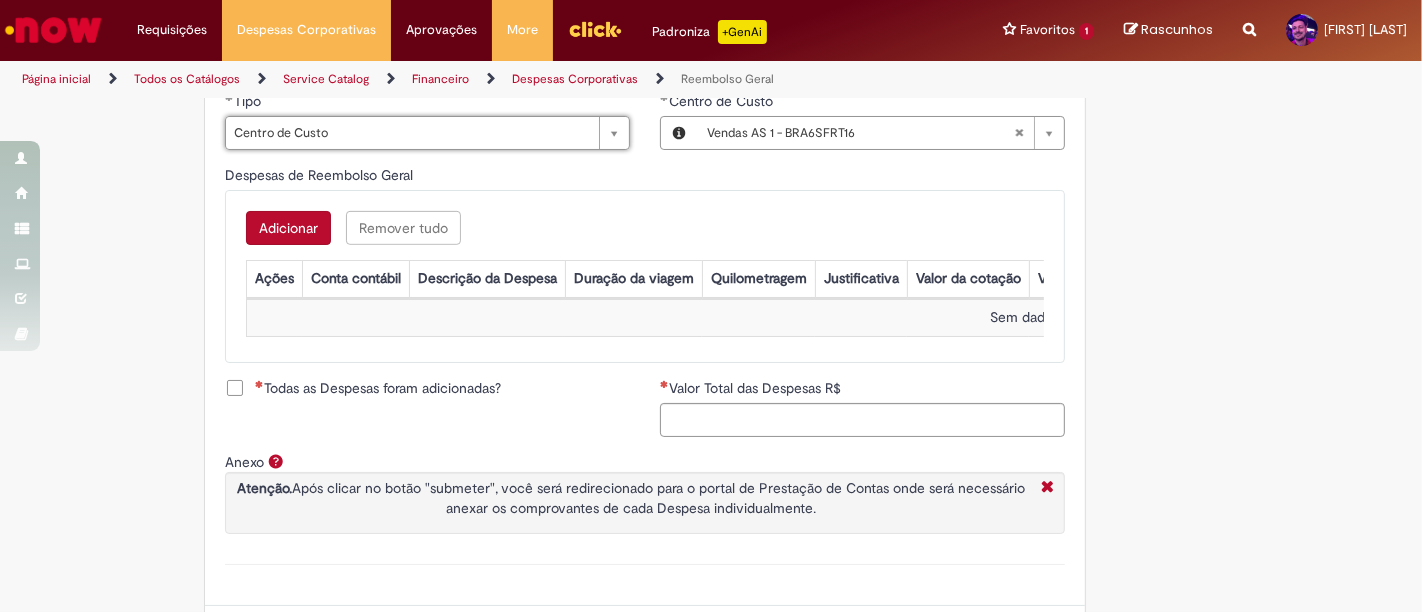 click on "Adicionar" at bounding box center (288, 228) 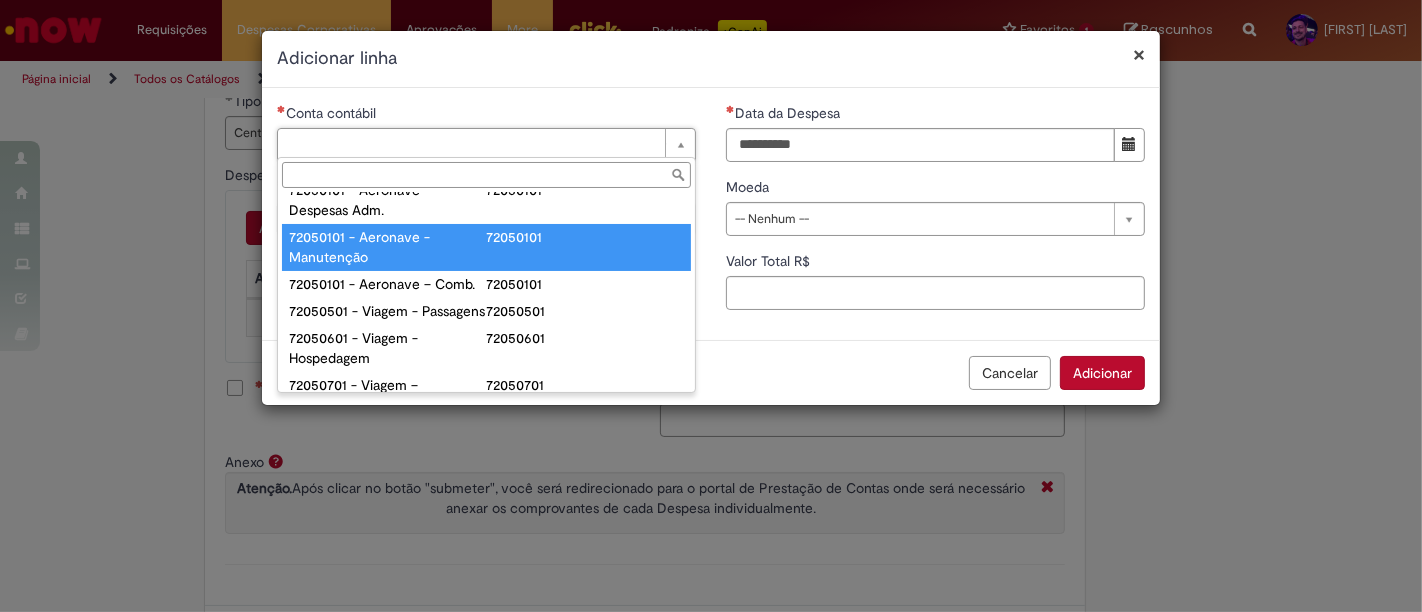 scroll, scrollTop: 1111, scrollLeft: 0, axis: vertical 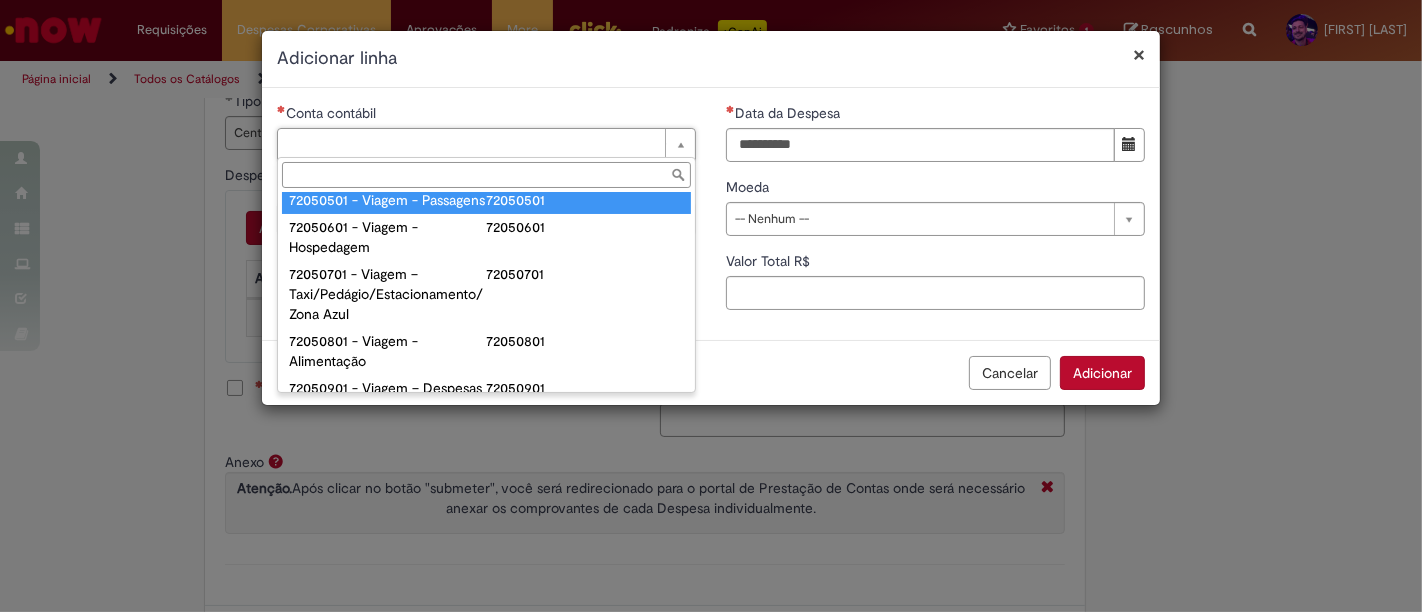 type on "**********" 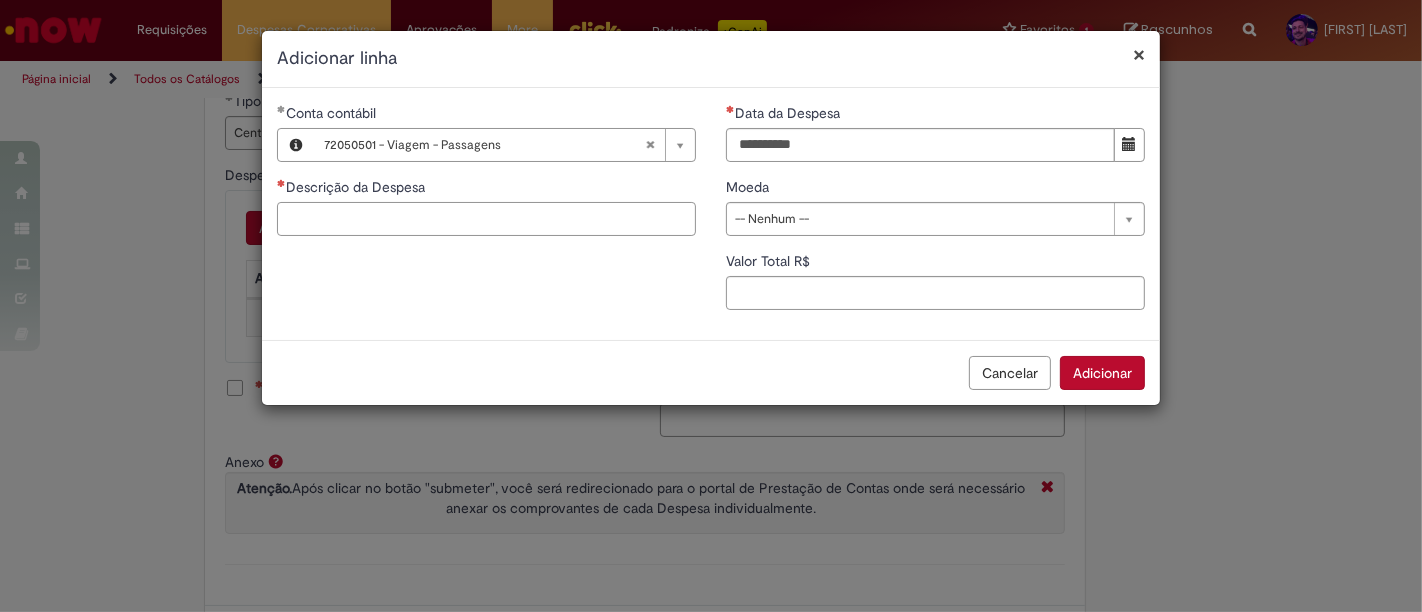 click on "Descrição da Despesa" at bounding box center (486, 219) 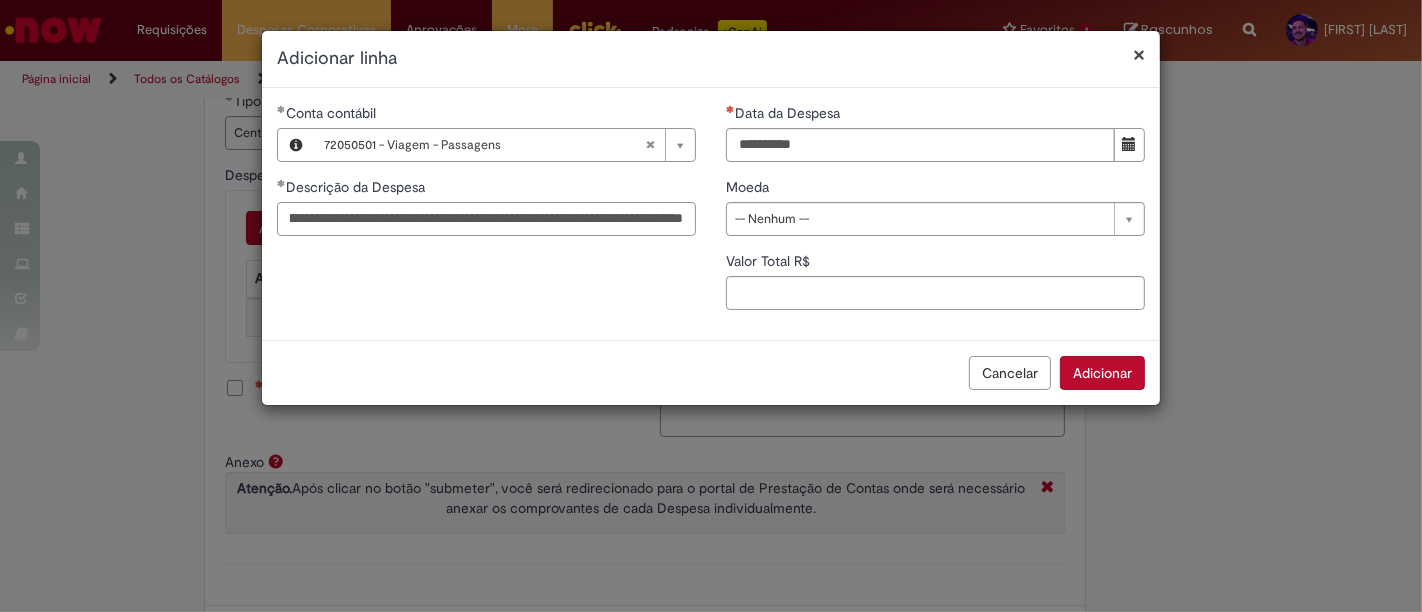 scroll, scrollTop: 0, scrollLeft: 332, axis: horizontal 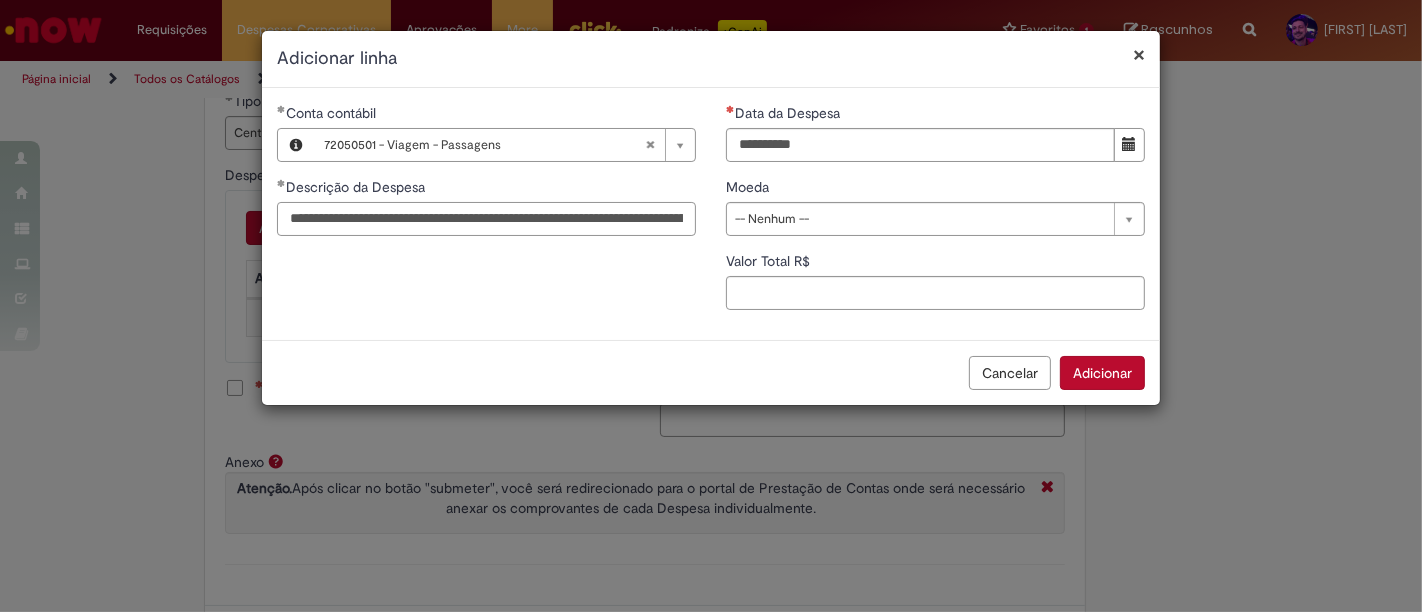 drag, startPoint x: 680, startPoint y: 215, endPoint x: 77, endPoint y: 212, distance: 603.00745 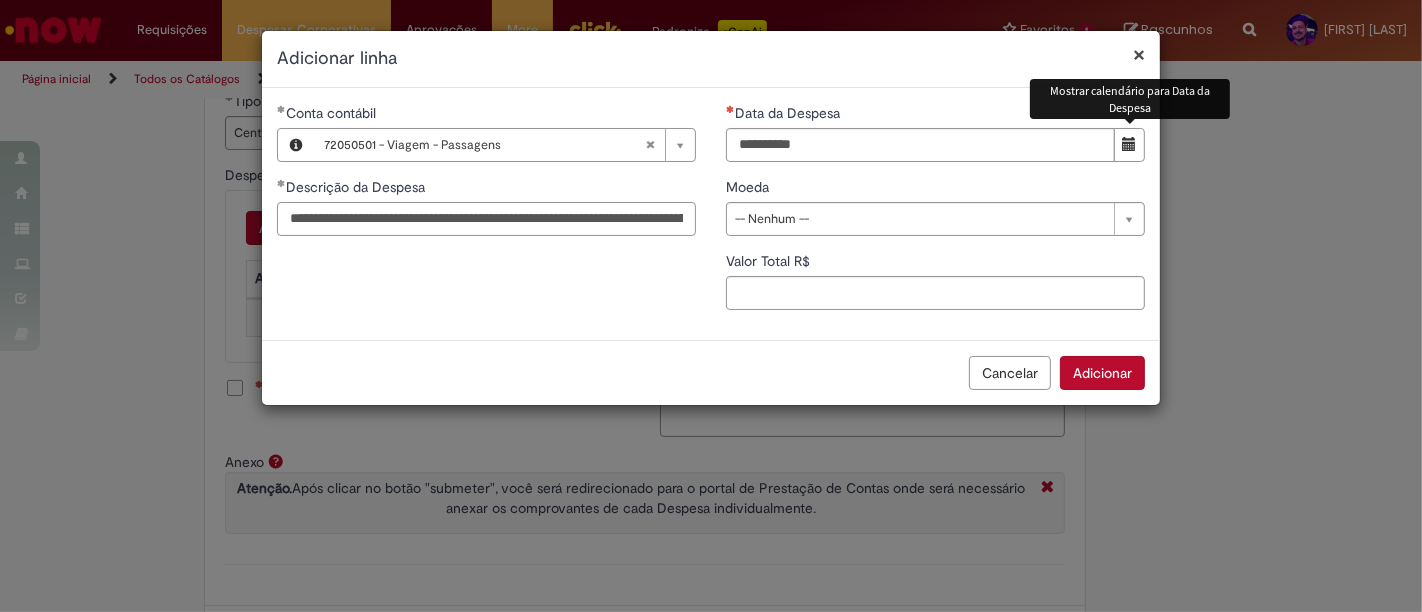 type on "**********" 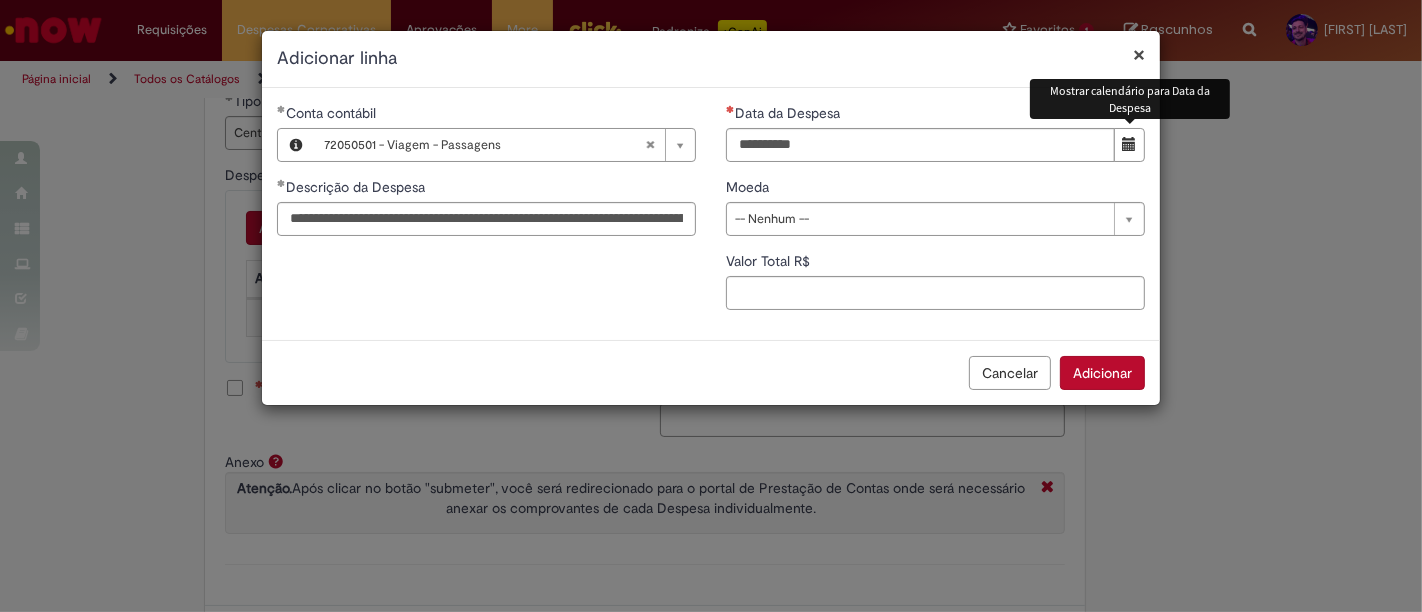 click at bounding box center [1130, 144] 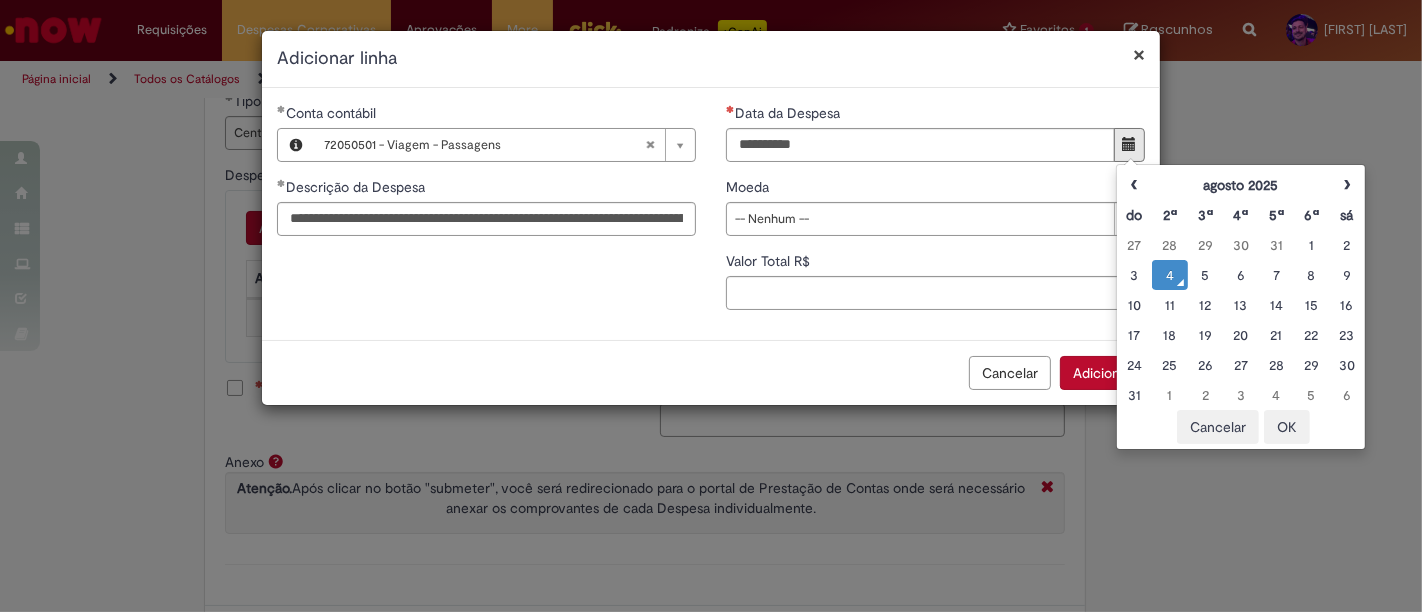 click on "4" at bounding box center (1169, 275) 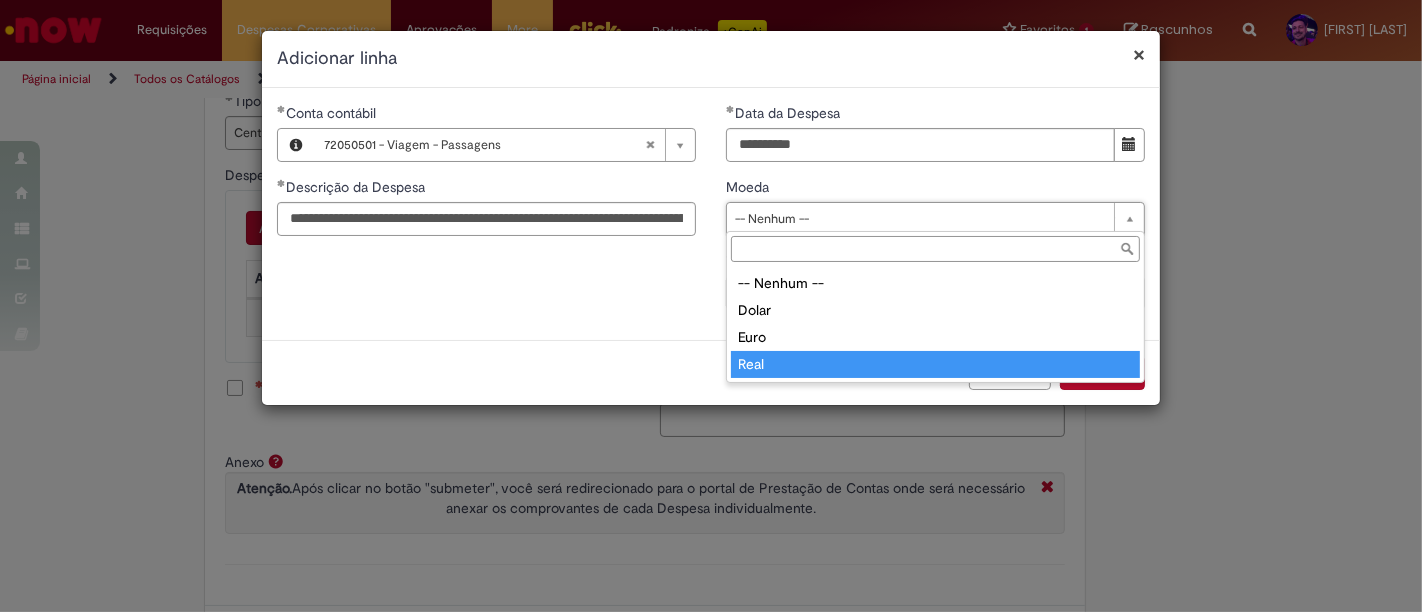 type on "****" 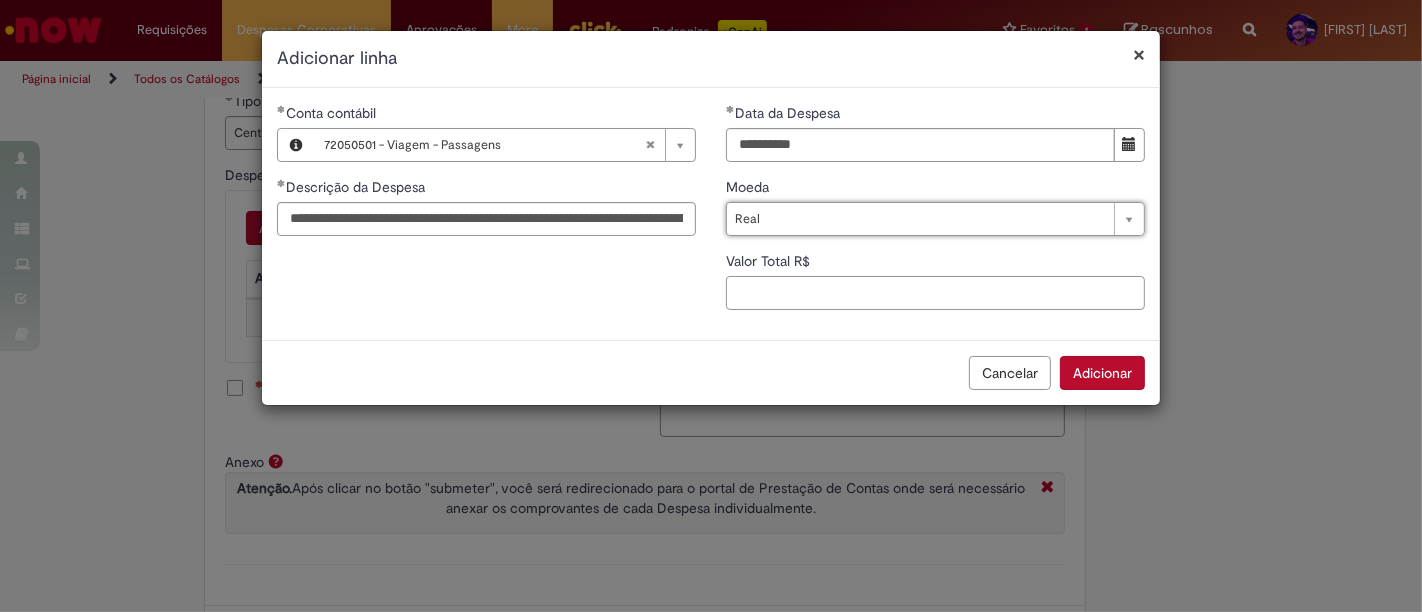 click on "Valor Total R$" at bounding box center [935, 293] 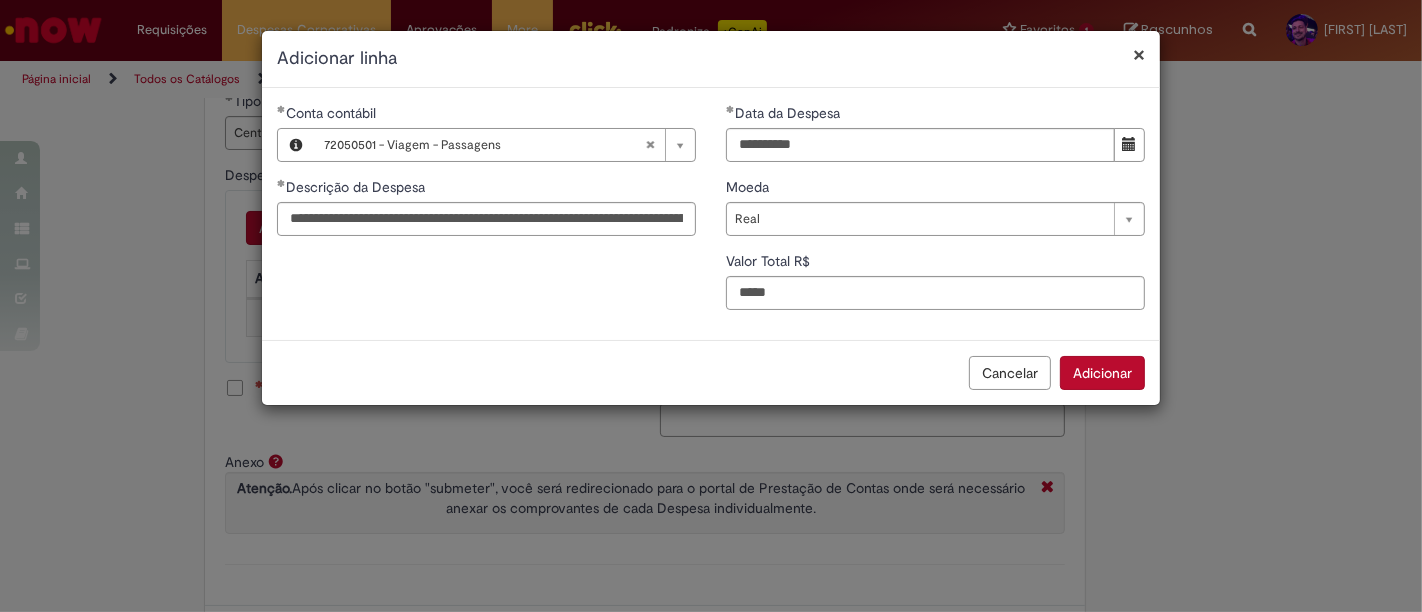 type on "****" 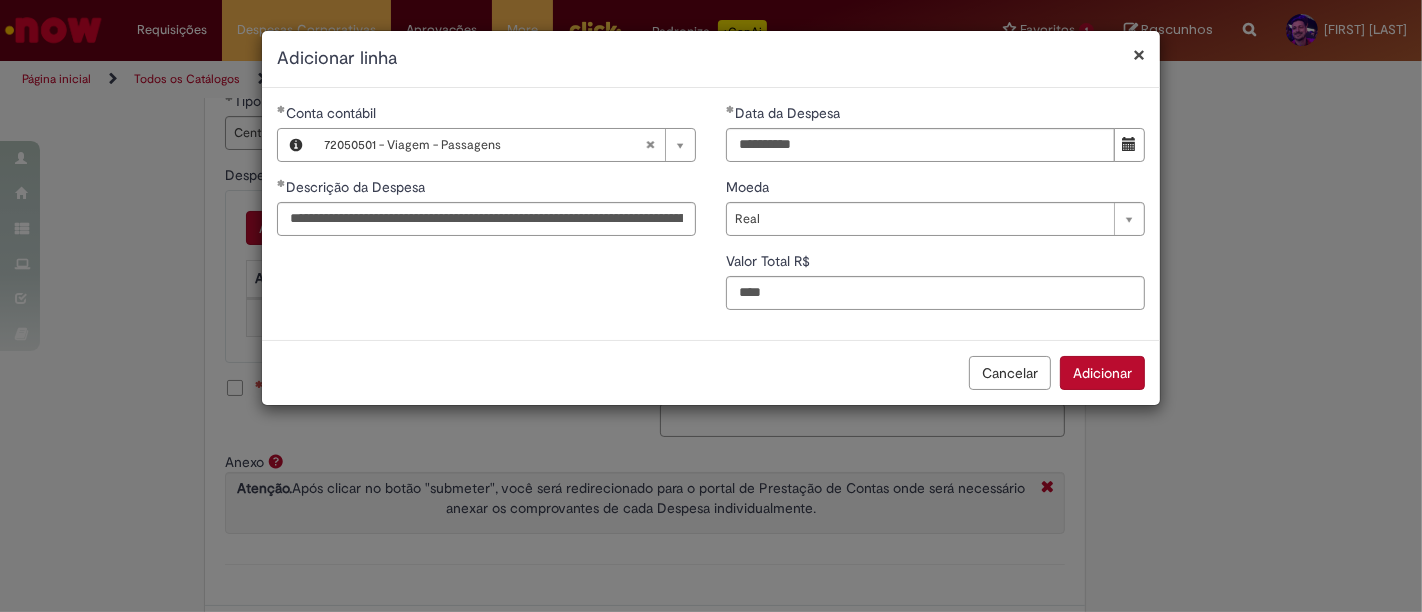 click on "Adicionar" at bounding box center (1102, 373) 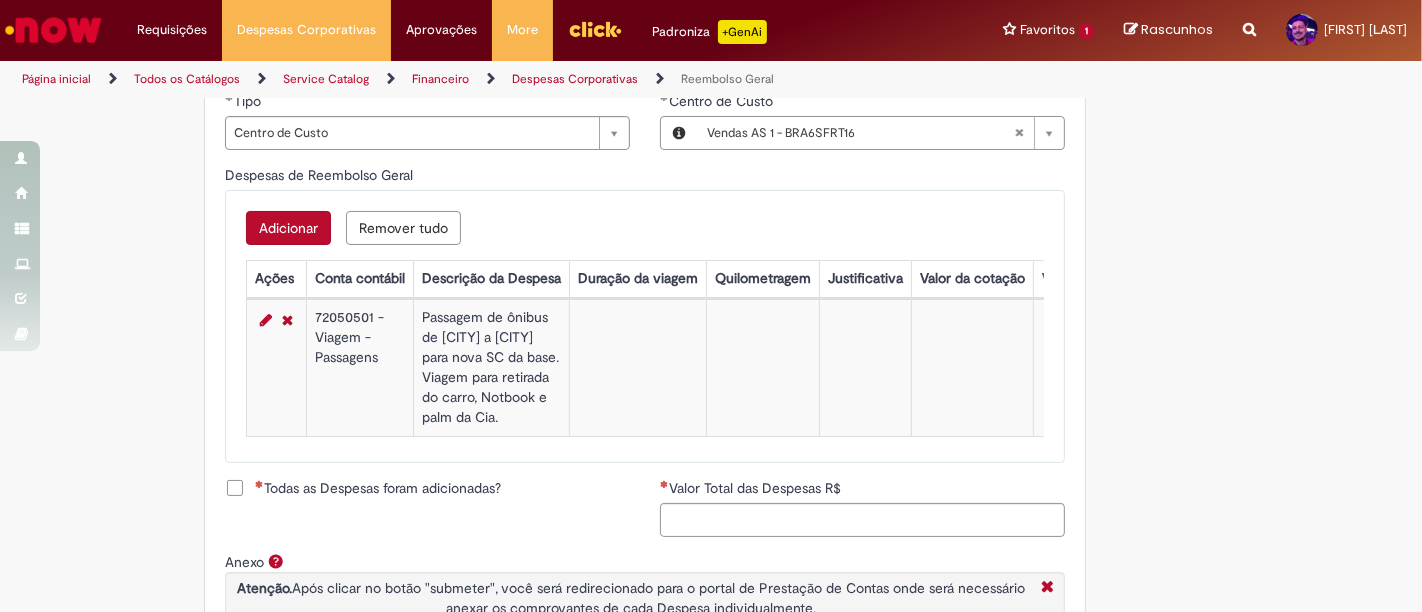 click on "Todas as Despesas foram adicionadas?" at bounding box center (378, 488) 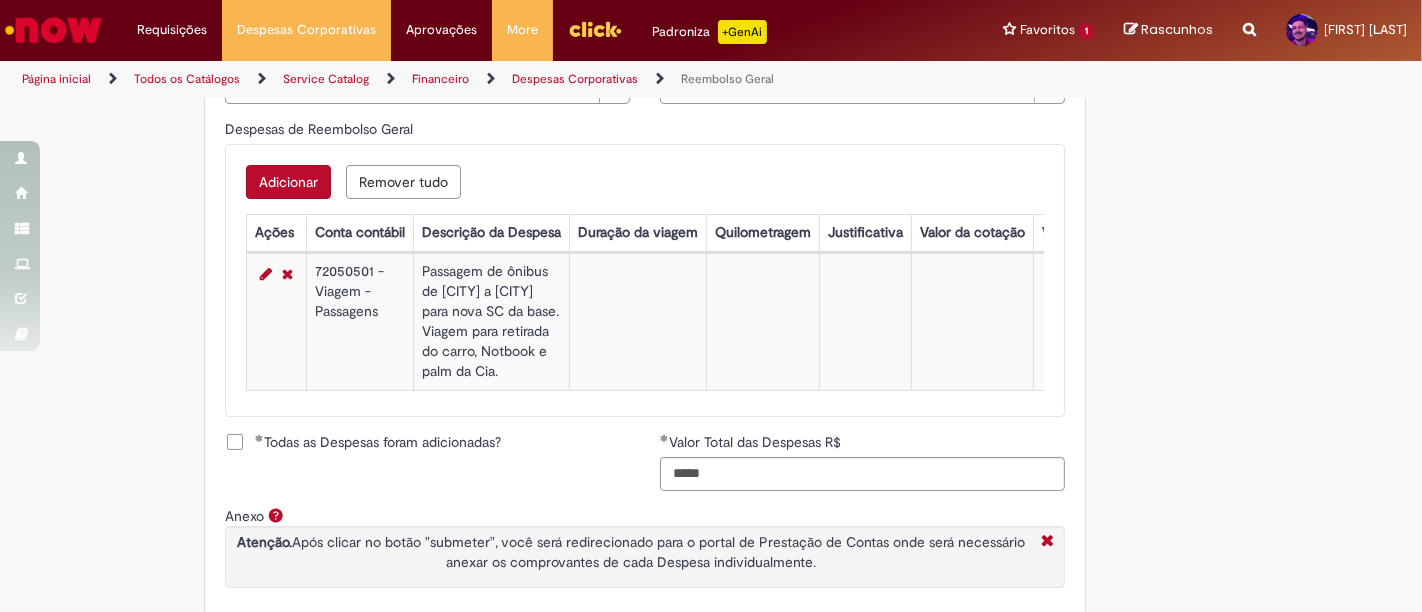 scroll, scrollTop: 978, scrollLeft: 0, axis: vertical 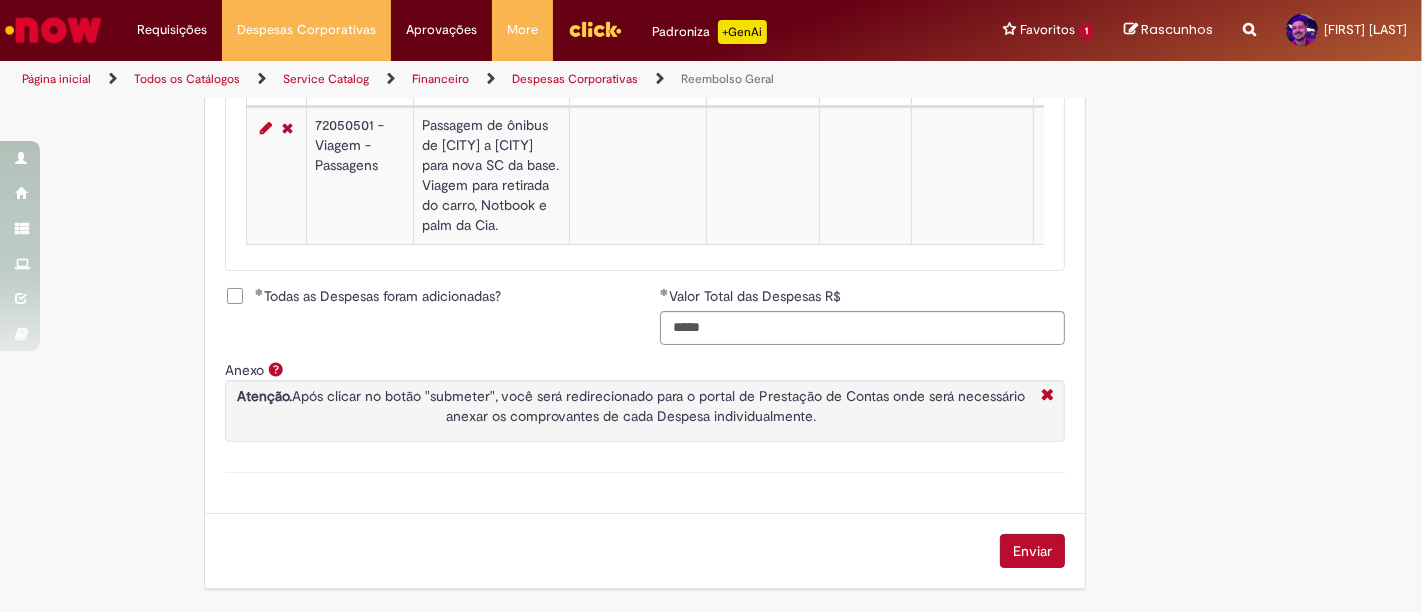 click on "Enviar" at bounding box center (1032, 551) 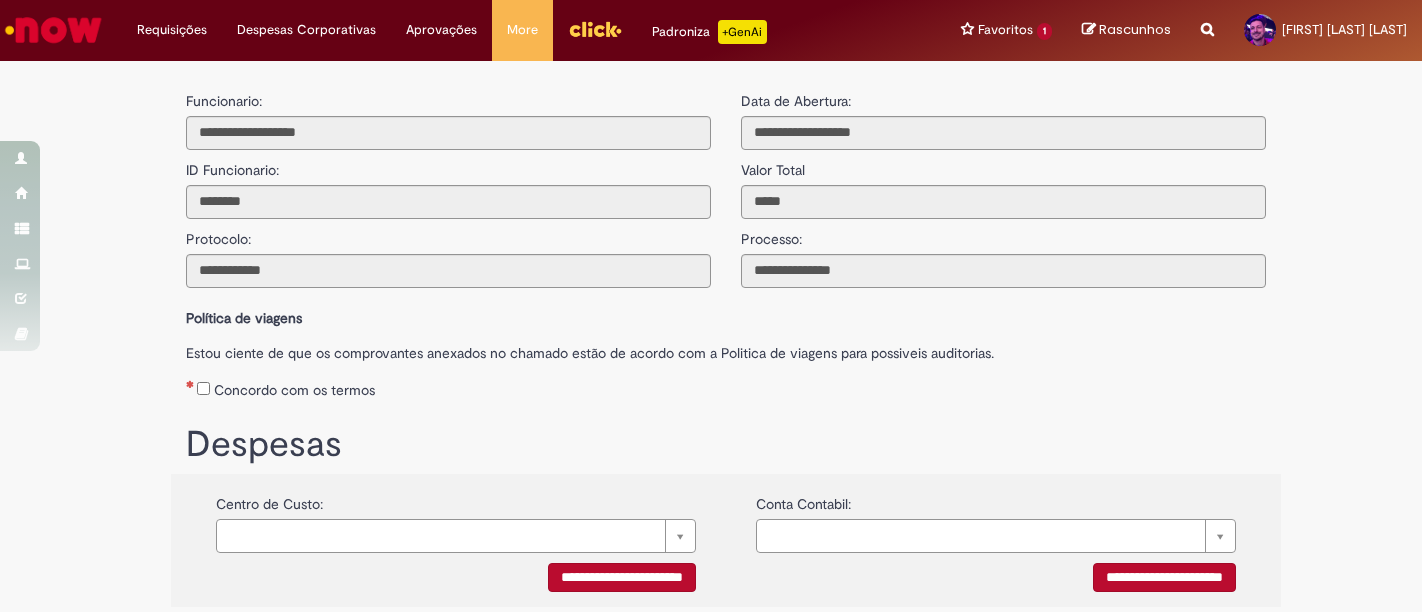 scroll, scrollTop: 0, scrollLeft: 0, axis: both 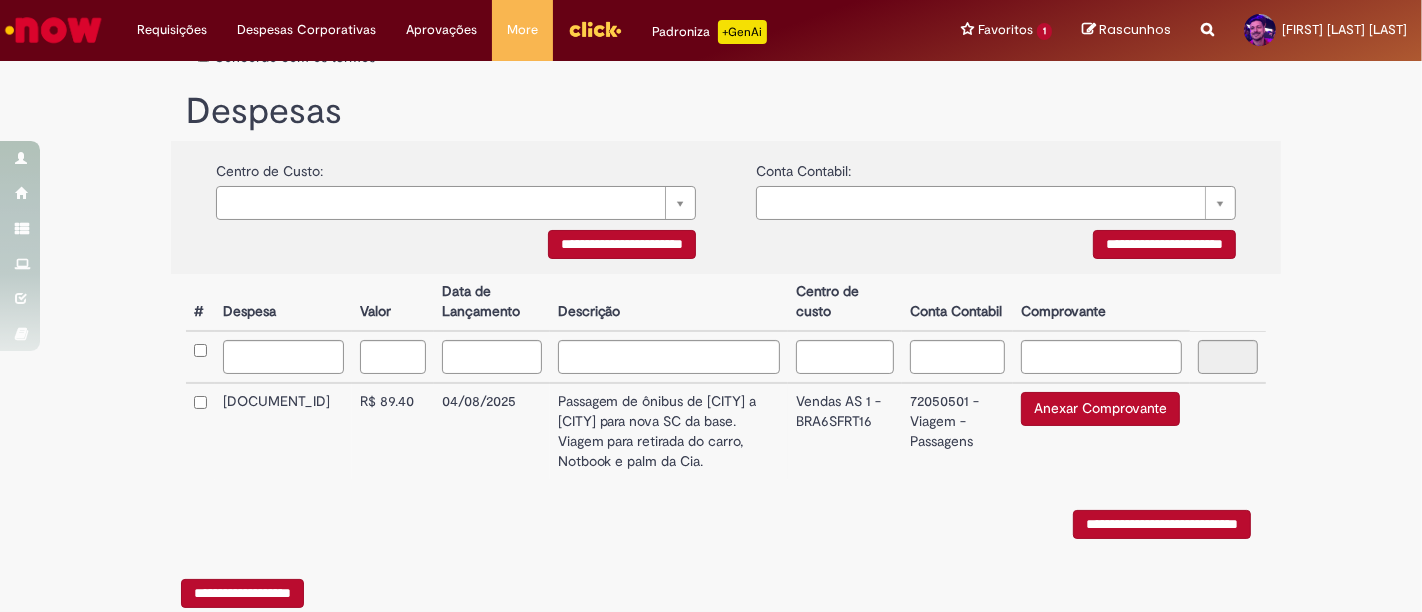 click on "Anexar Comprovante" at bounding box center [1100, 409] 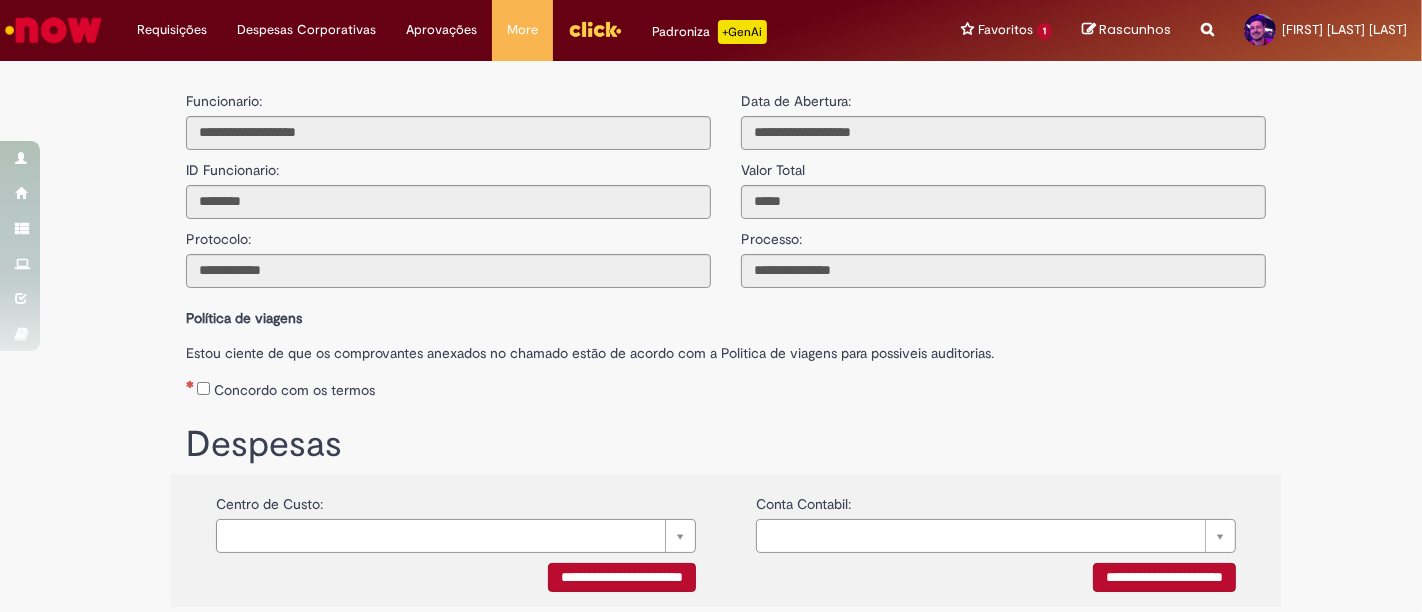 scroll, scrollTop: 385, scrollLeft: 0, axis: vertical 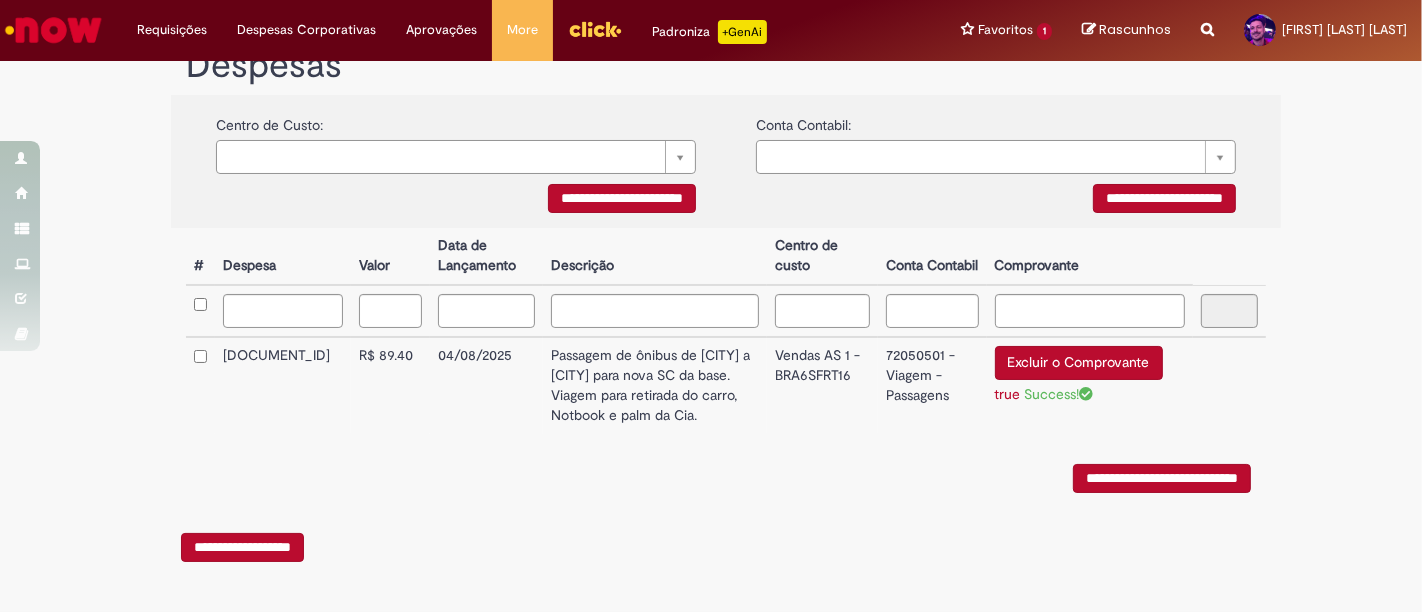 click on "**********" at bounding box center [1162, 478] 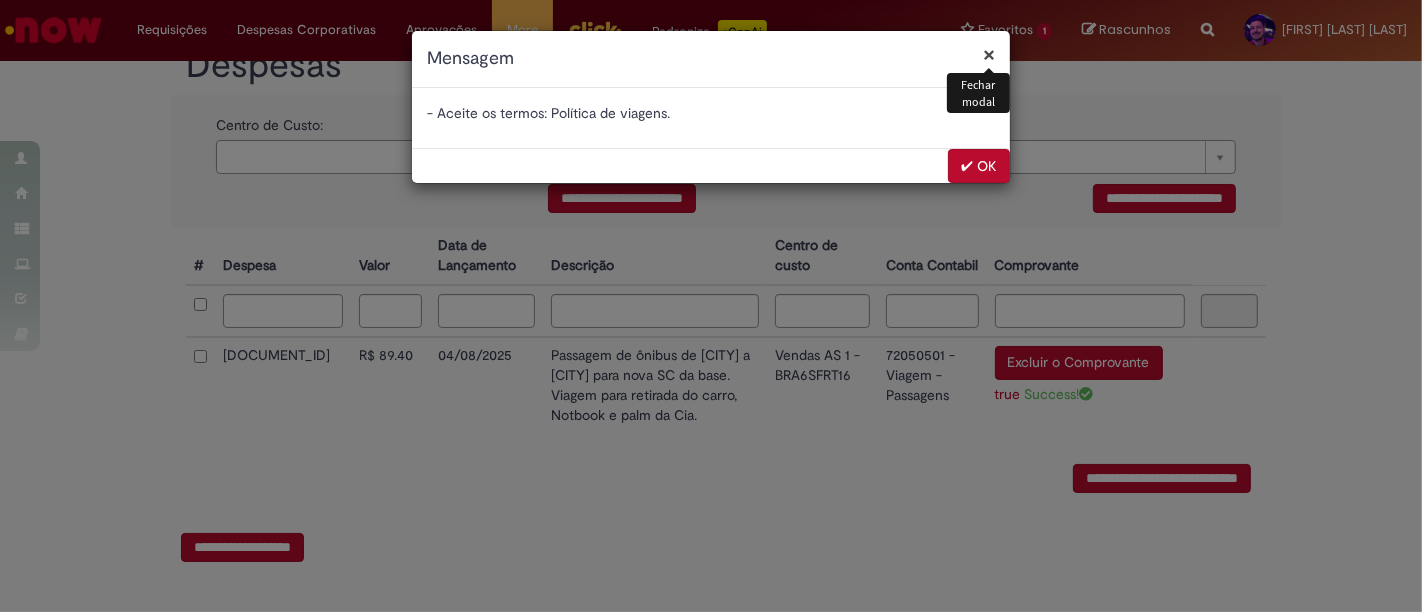 click on "✔ OK" at bounding box center [979, 166] 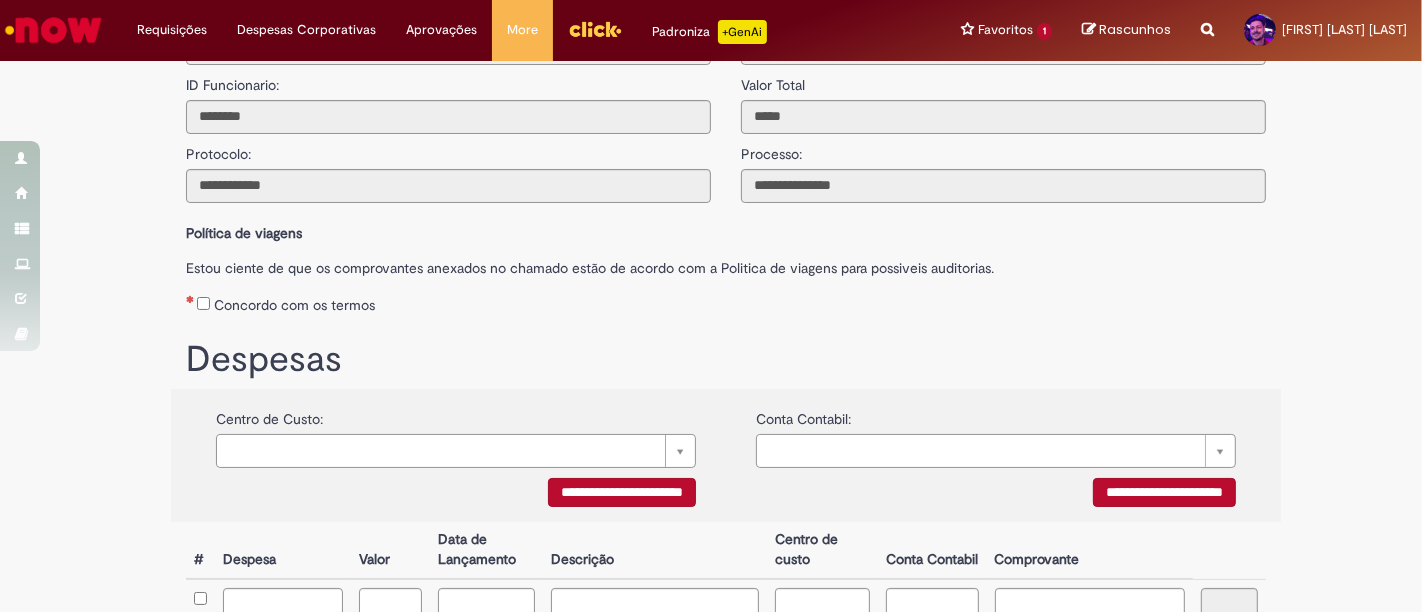 scroll, scrollTop: 51, scrollLeft: 0, axis: vertical 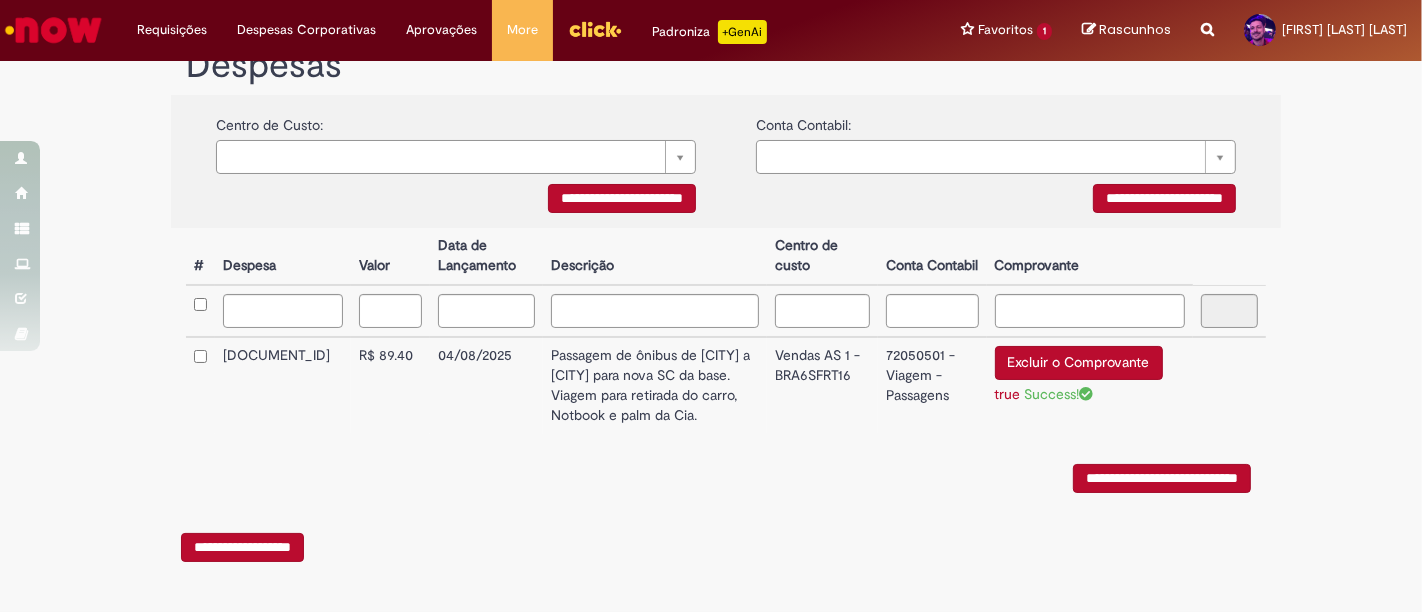 click on "**********" at bounding box center [1162, 478] 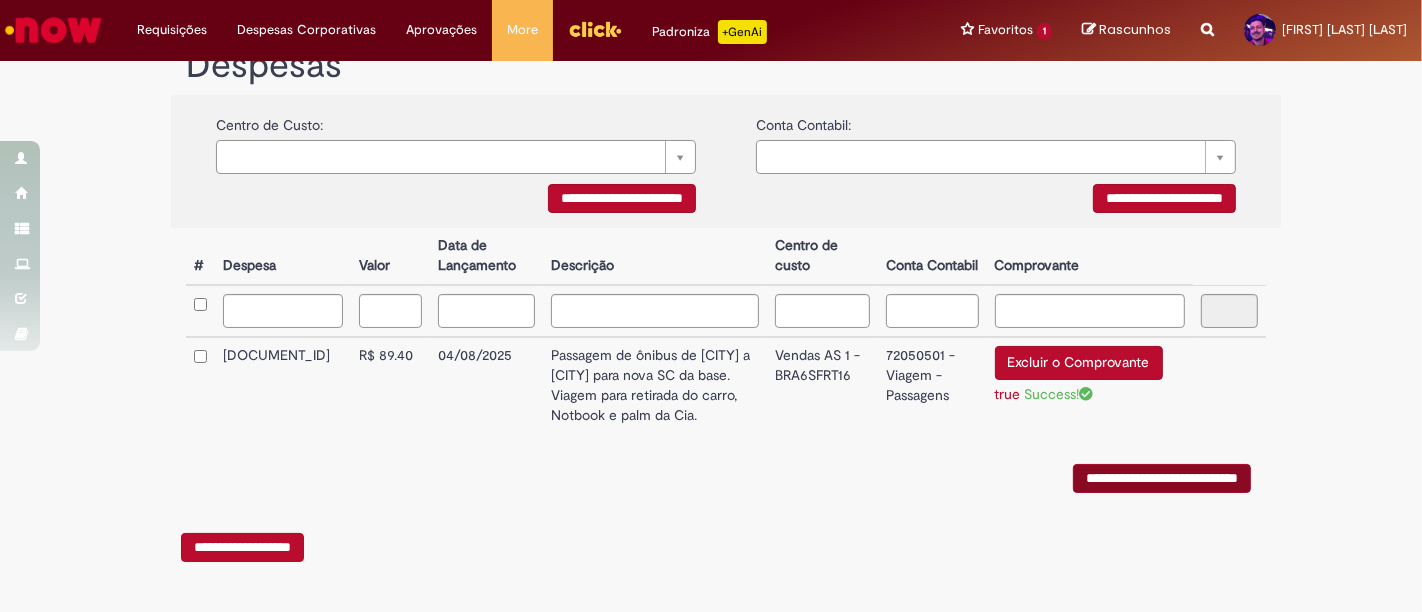 scroll, scrollTop: 0, scrollLeft: 0, axis: both 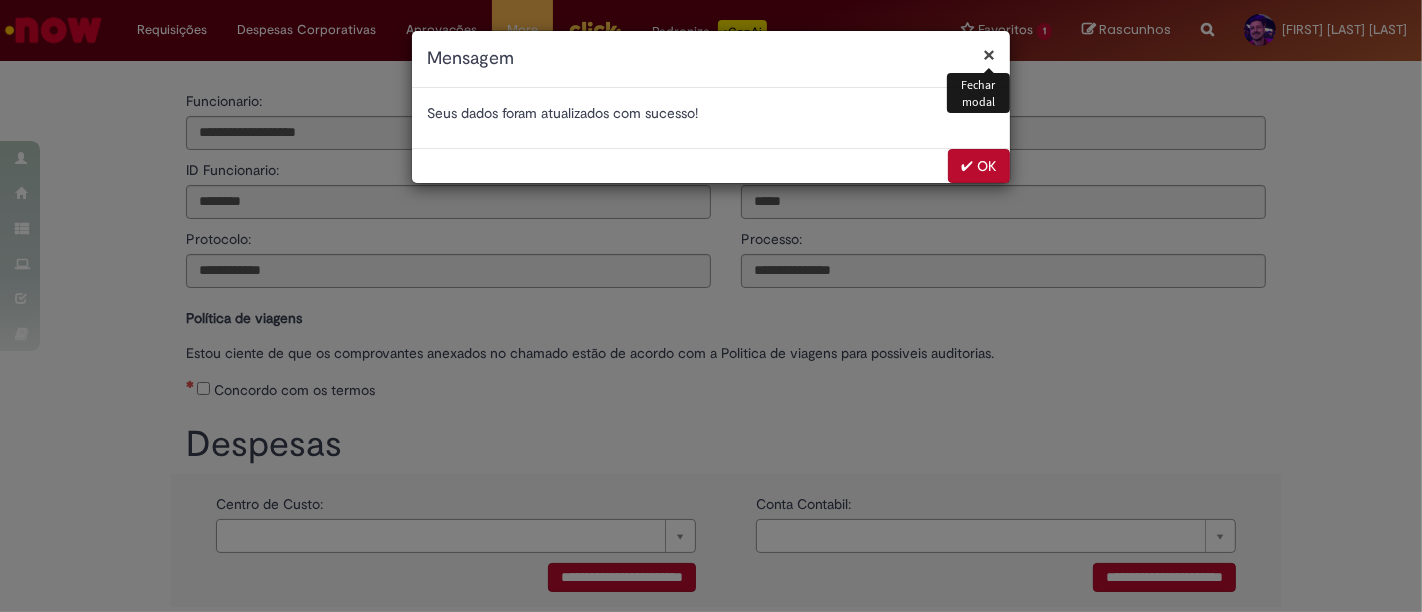click on "✔ OK" at bounding box center [979, 166] 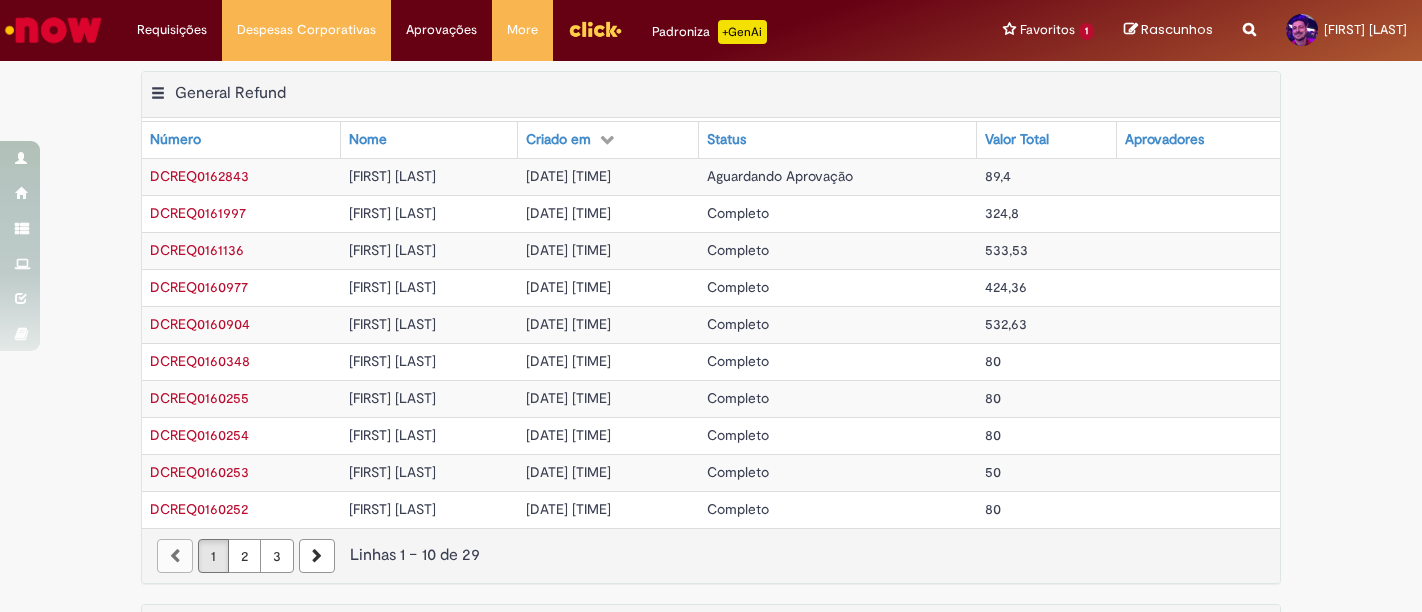 scroll, scrollTop: 0, scrollLeft: 0, axis: both 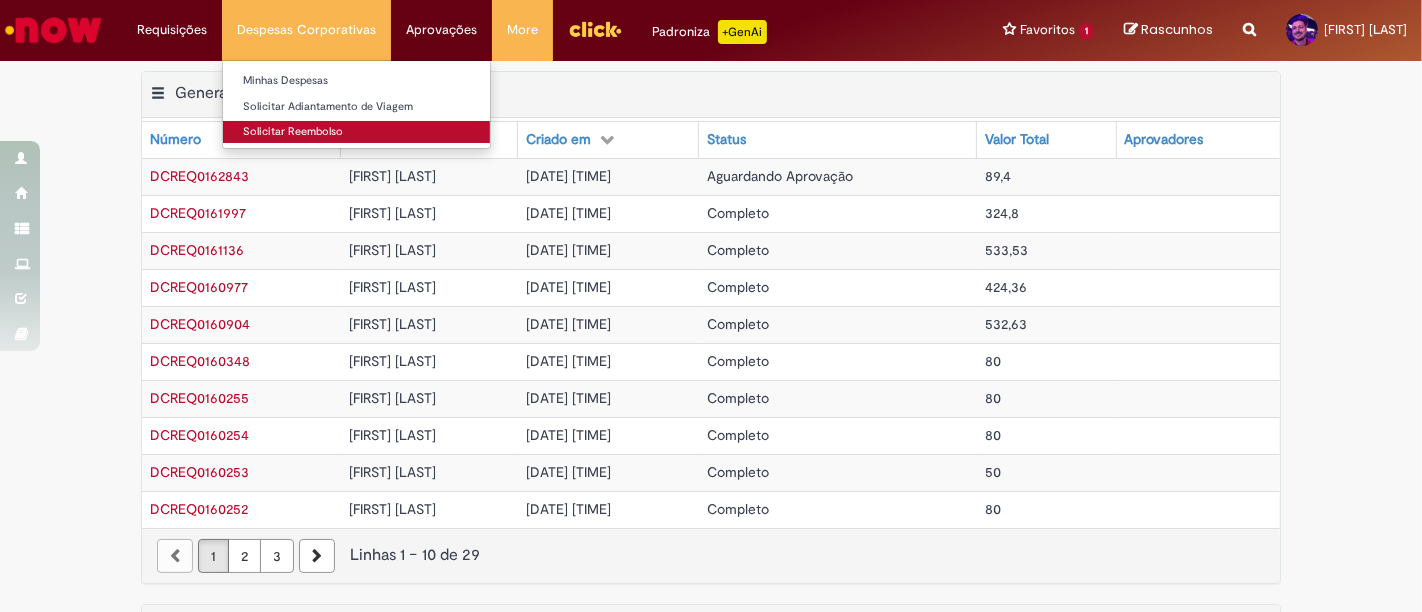 click on "Solicitar Reembolso" at bounding box center (356, 132) 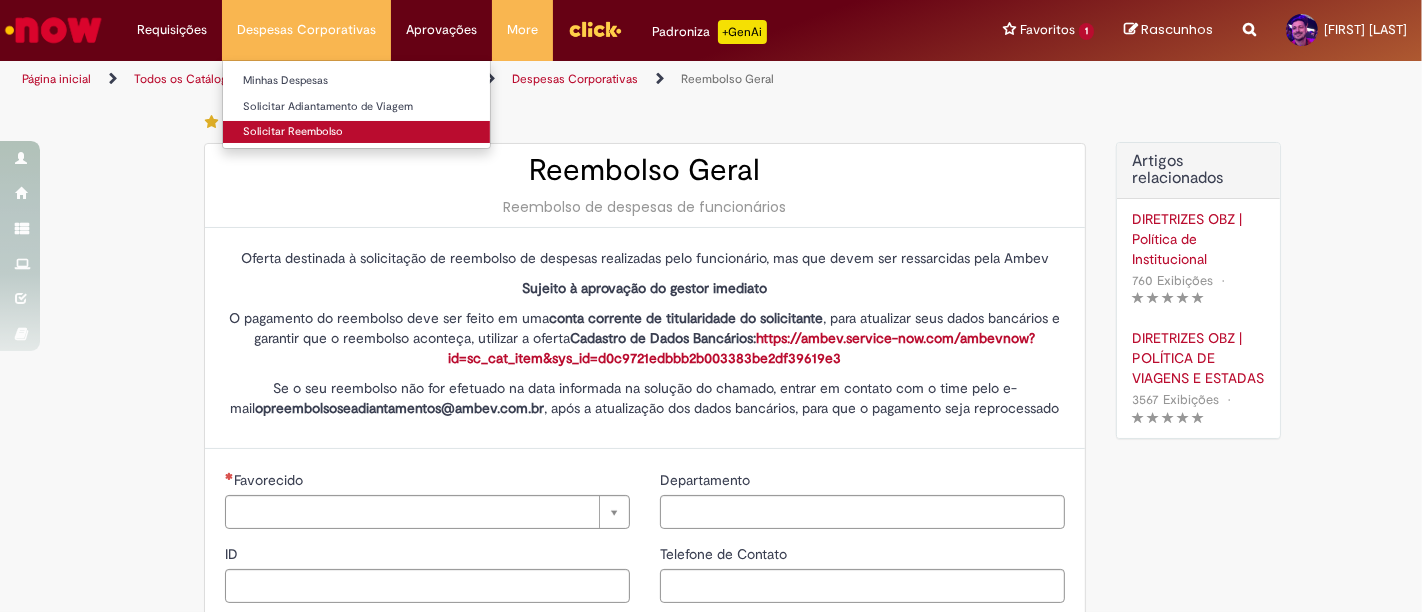 type on "********" 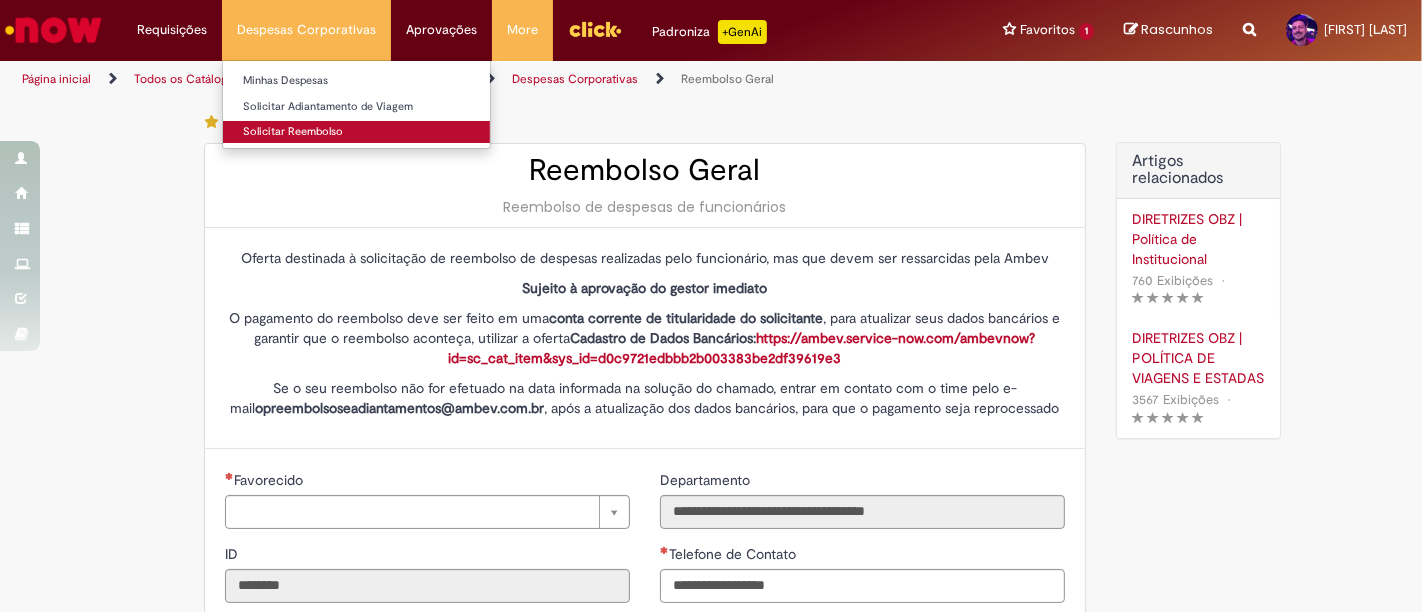 type on "**********" 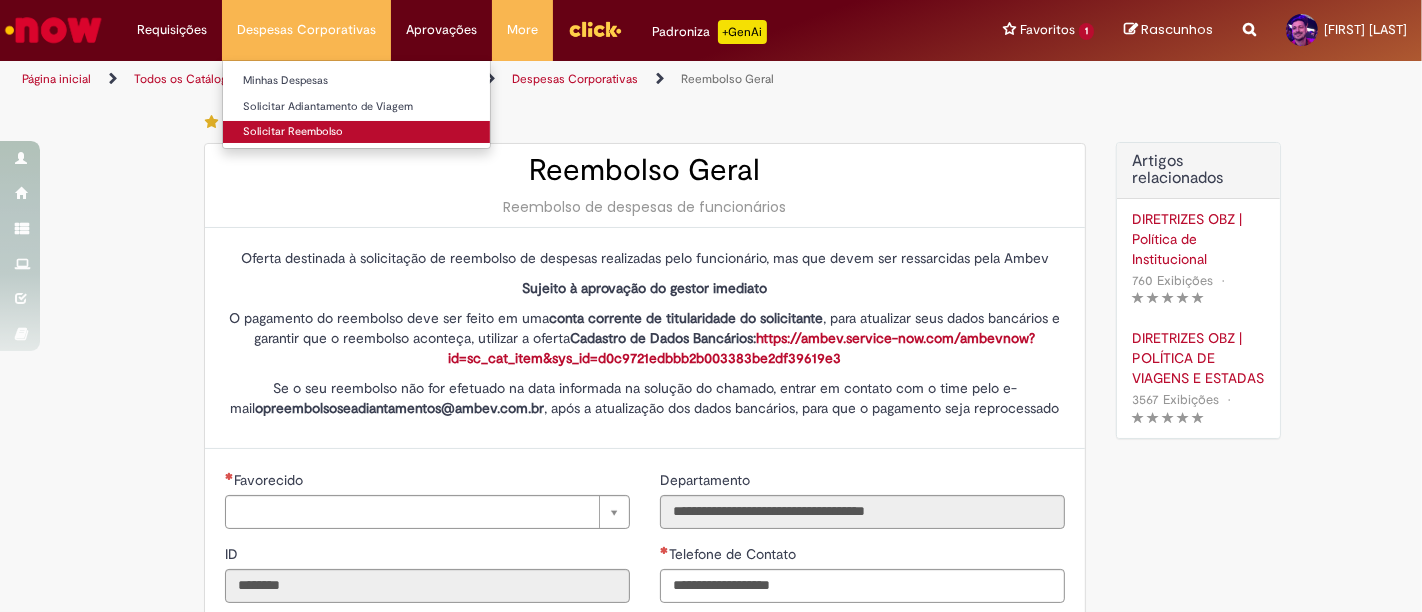 type on "**********" 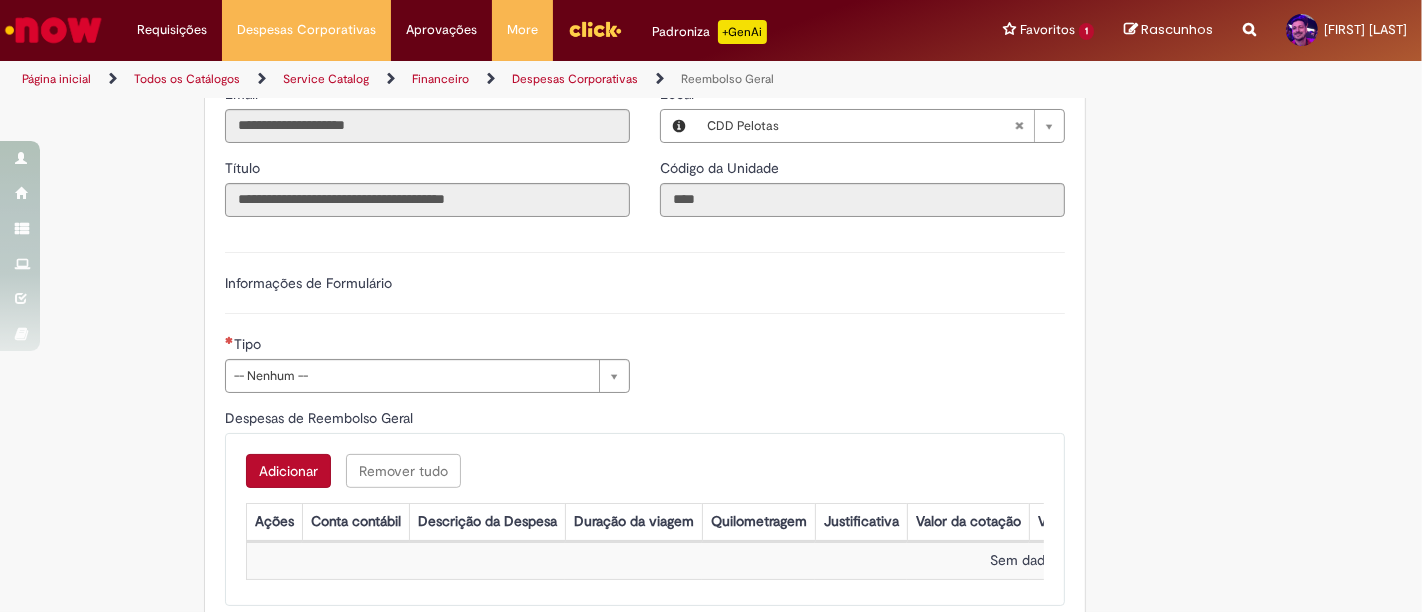 scroll, scrollTop: 555, scrollLeft: 0, axis: vertical 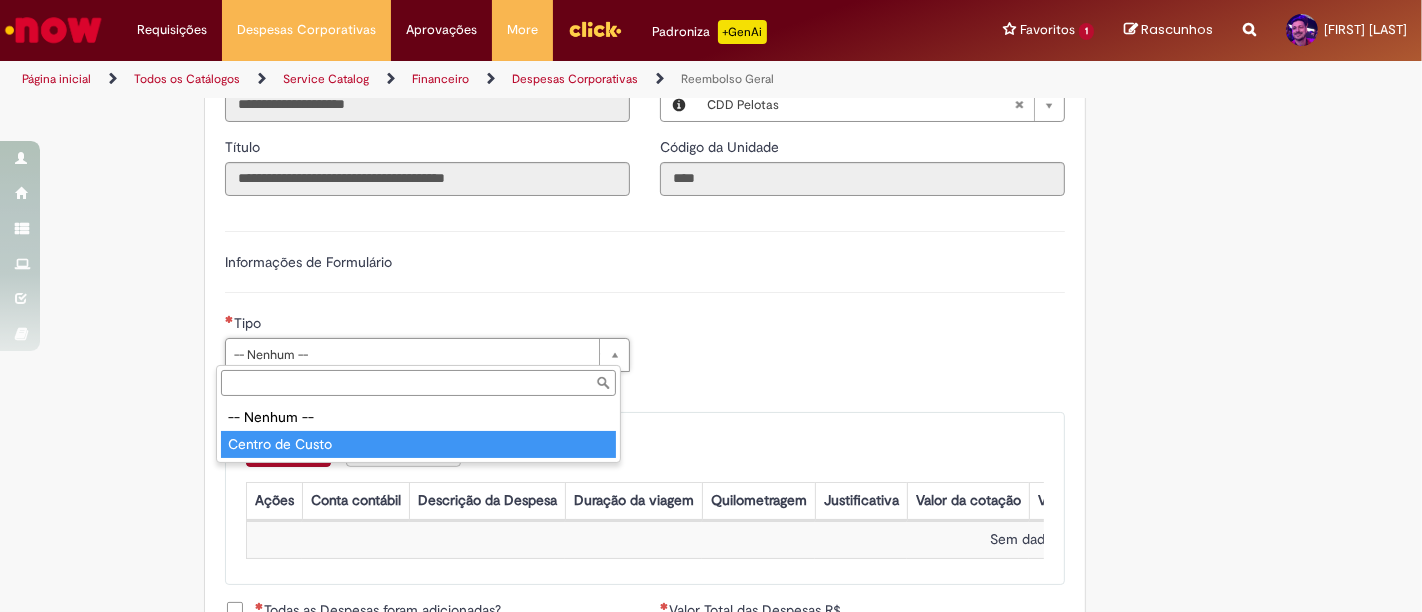 type on "**********" 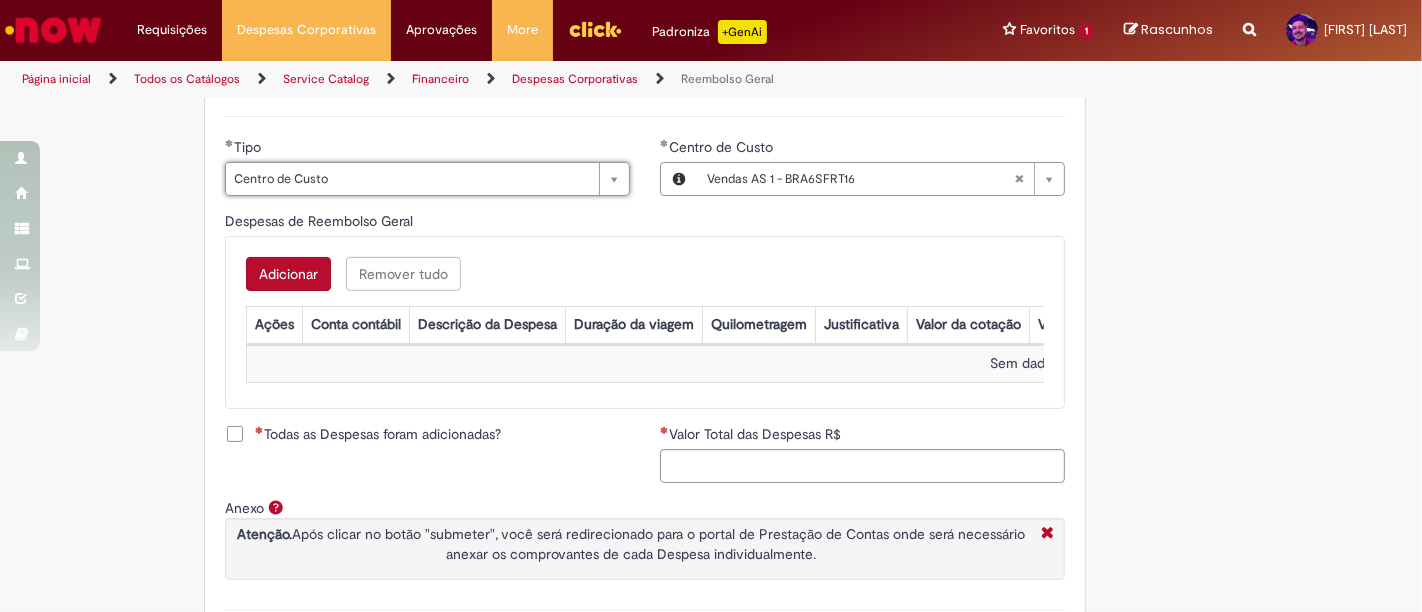 scroll, scrollTop: 878, scrollLeft: 0, axis: vertical 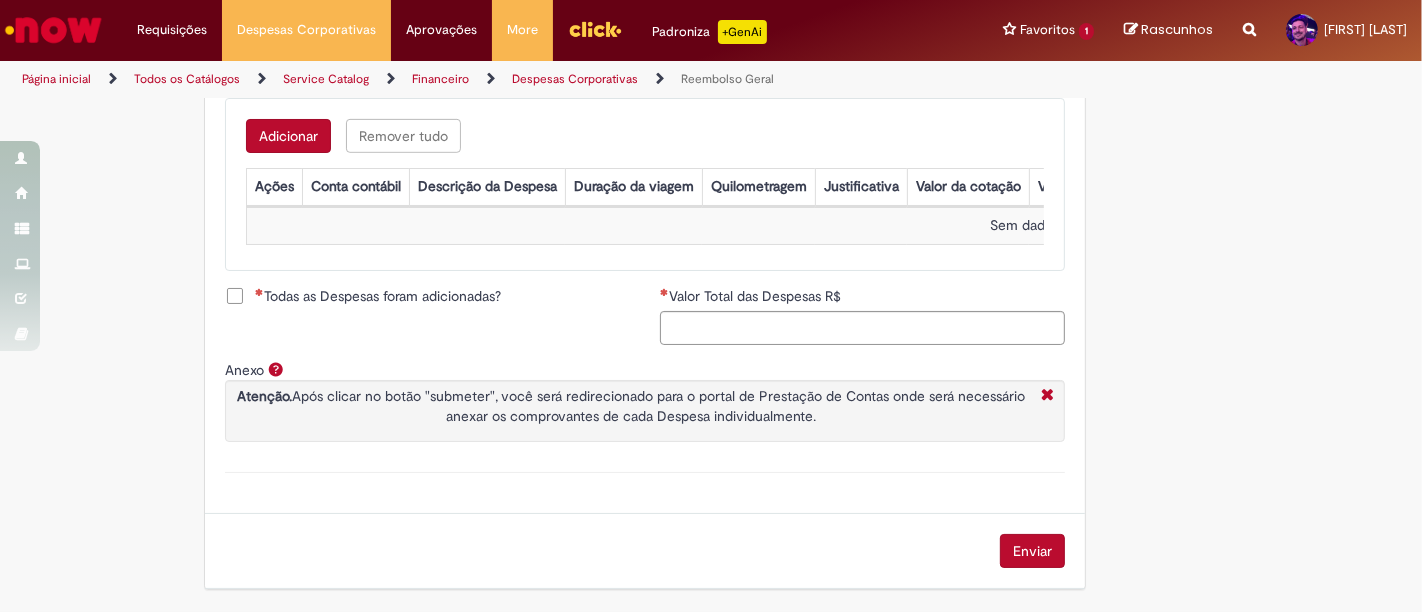click on "Adicionar" at bounding box center (288, 136) 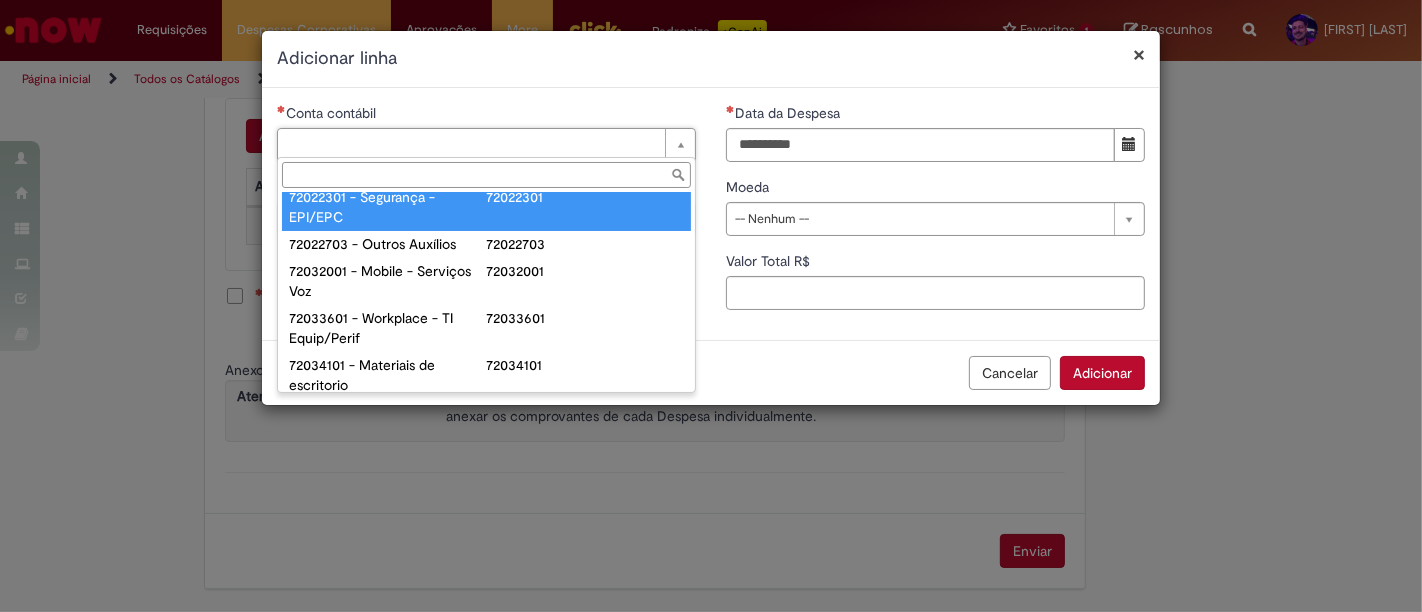 scroll, scrollTop: 222, scrollLeft: 0, axis: vertical 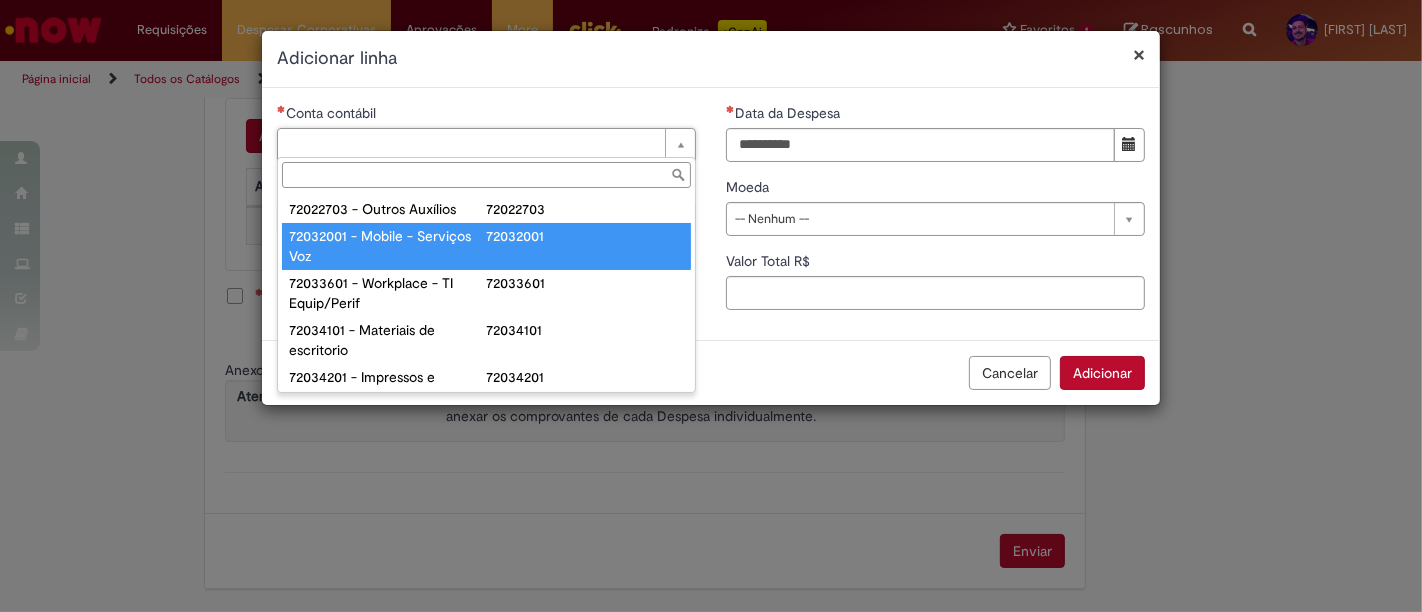 type on "**********" 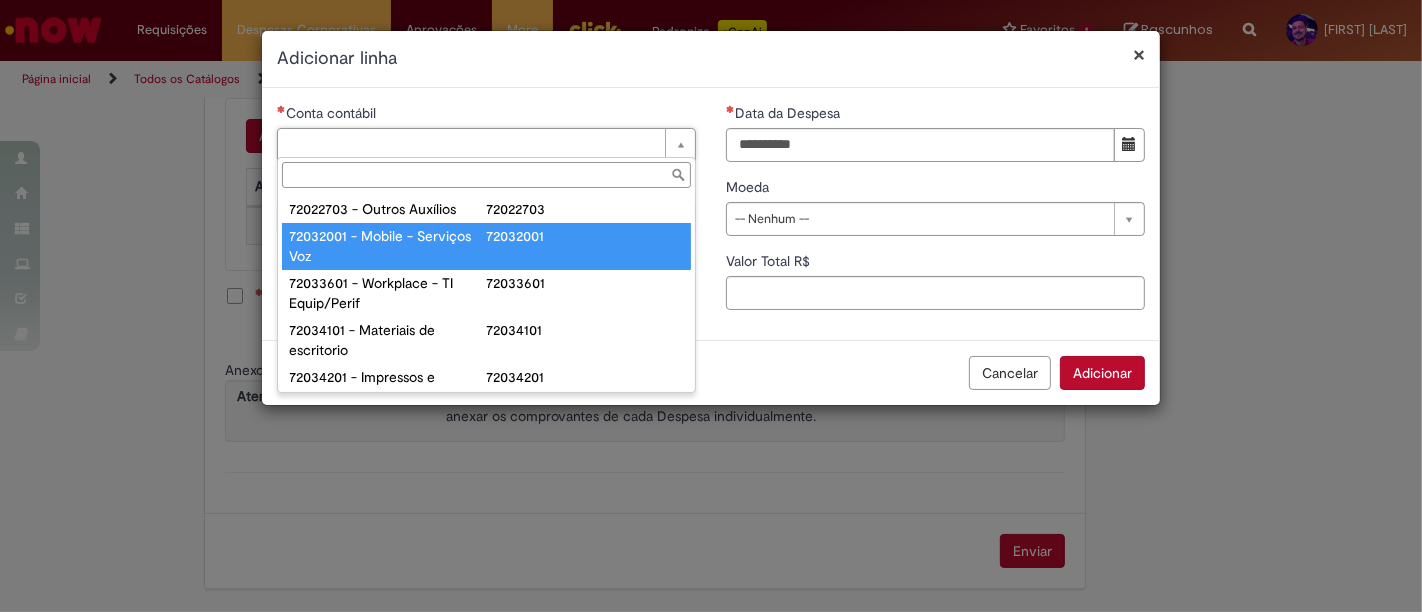 type on "**********" 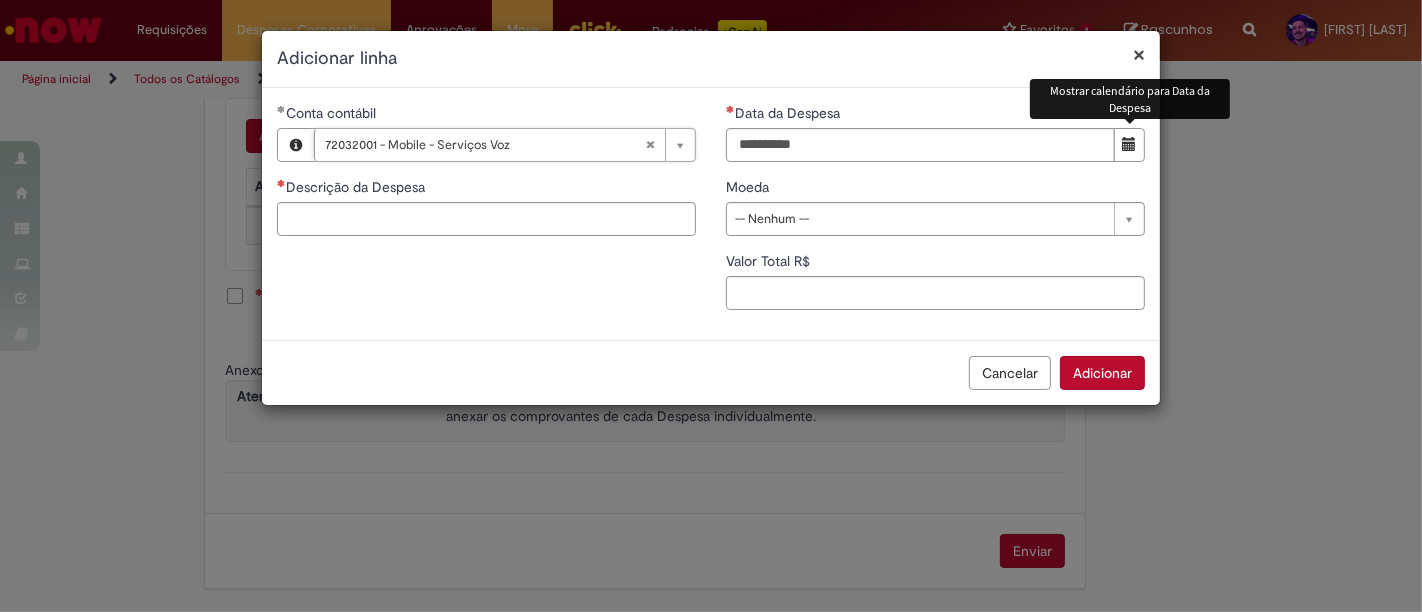 click at bounding box center (1130, 144) 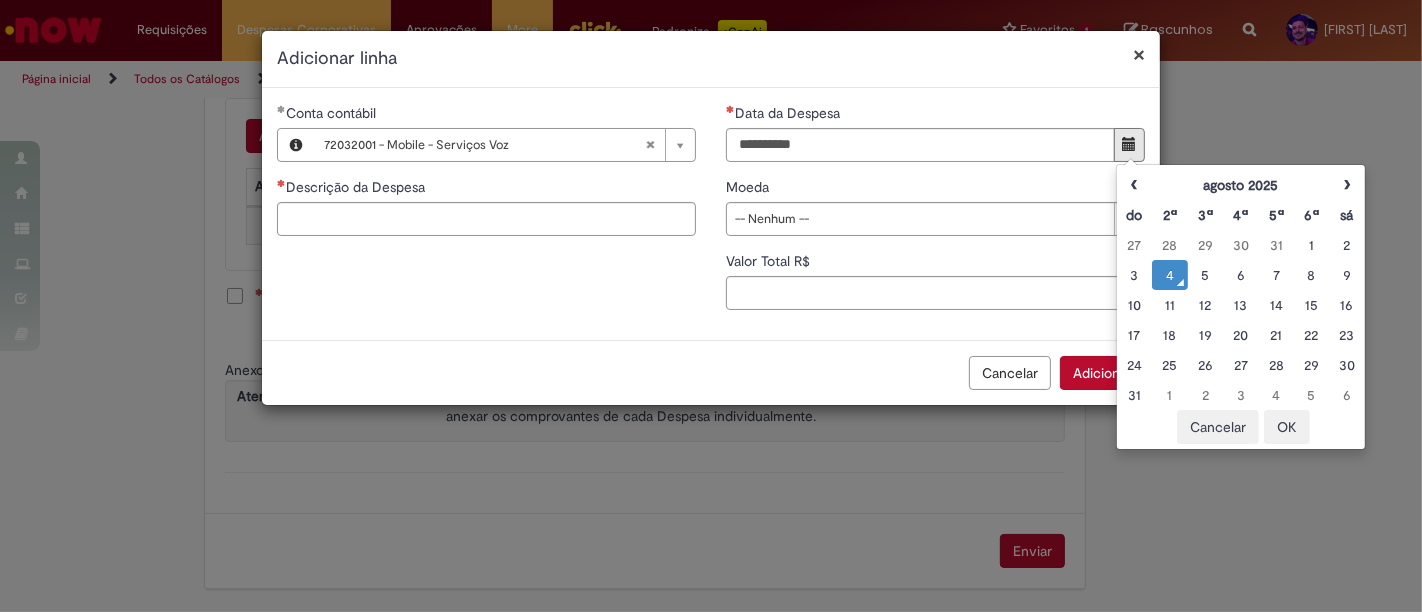click on "4" at bounding box center (1169, 275) 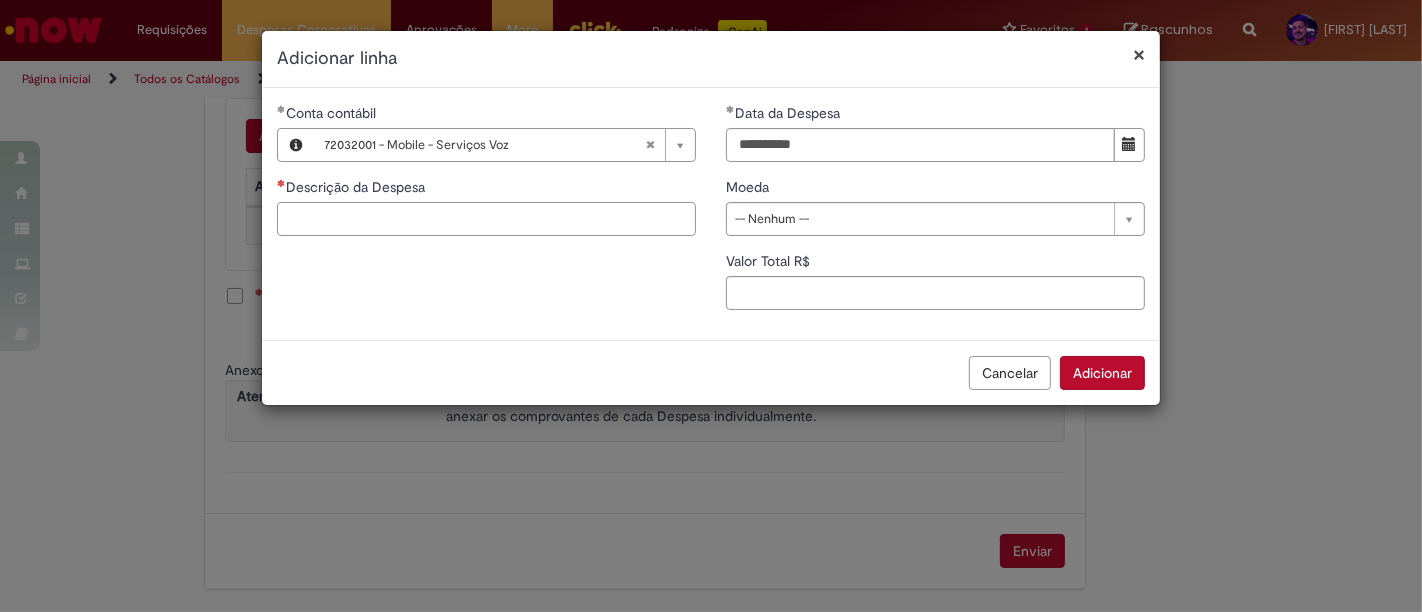 click on "Descrição da Despesa" at bounding box center (486, 219) 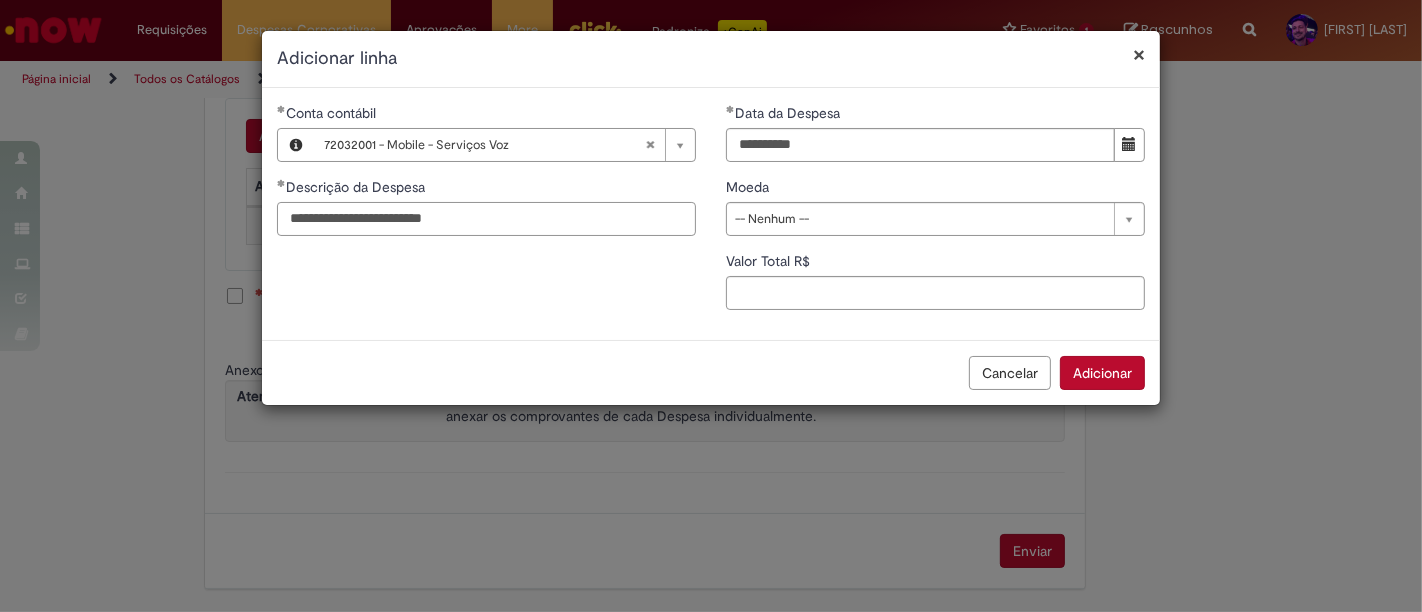 type on "**********" 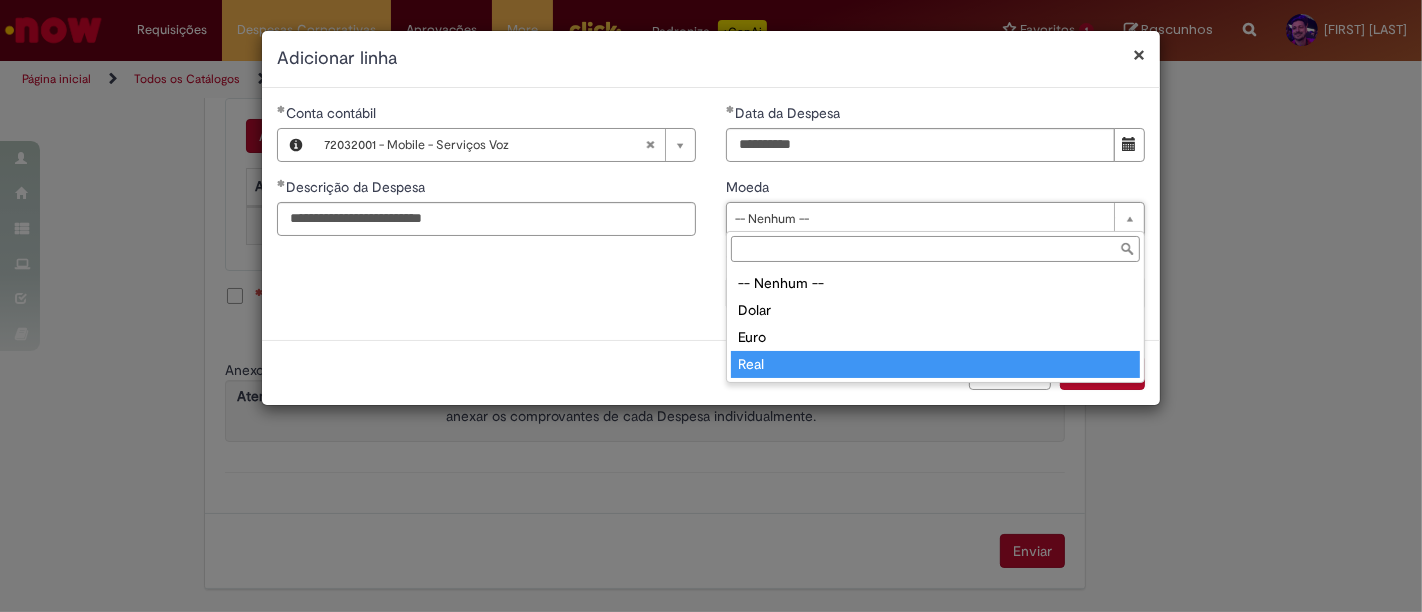 type on "****" 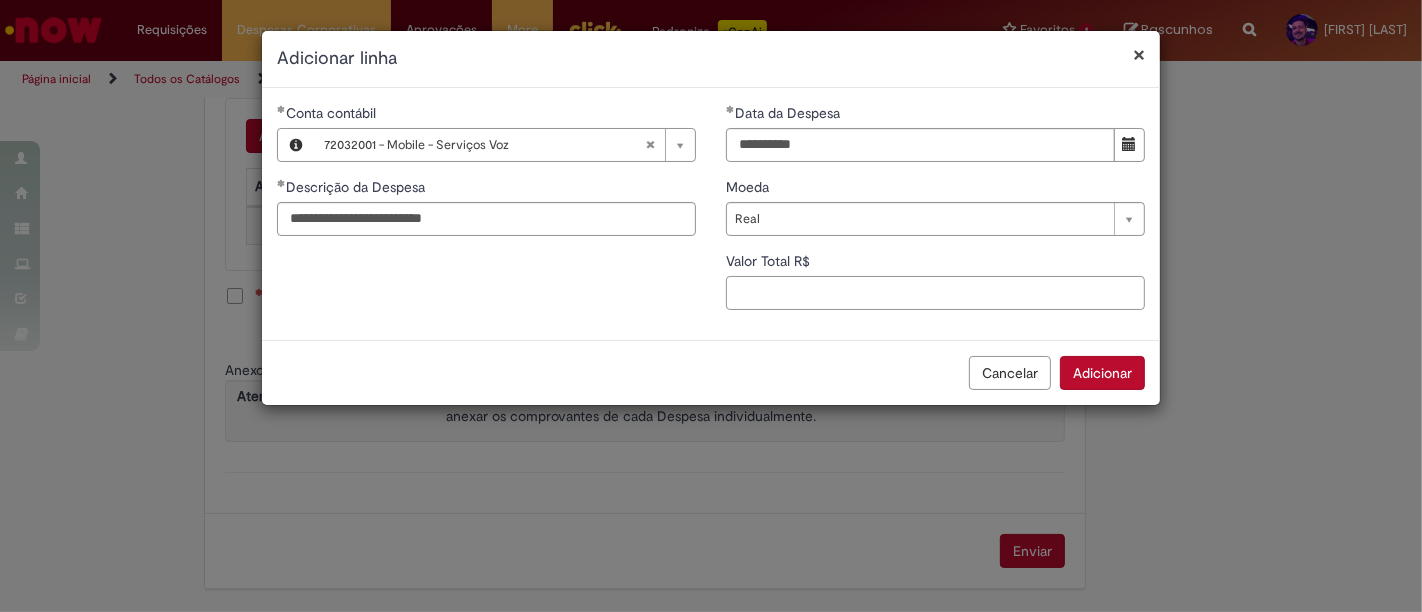 click on "Valor Total R$" at bounding box center (935, 293) 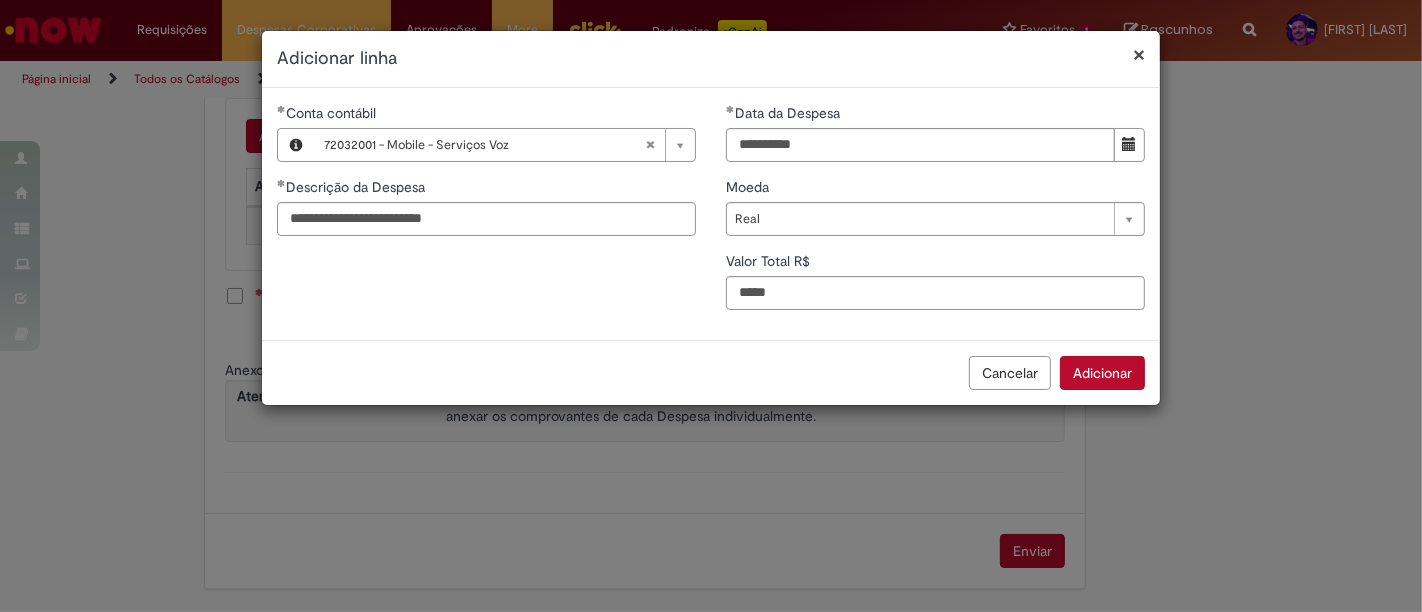 type on "**" 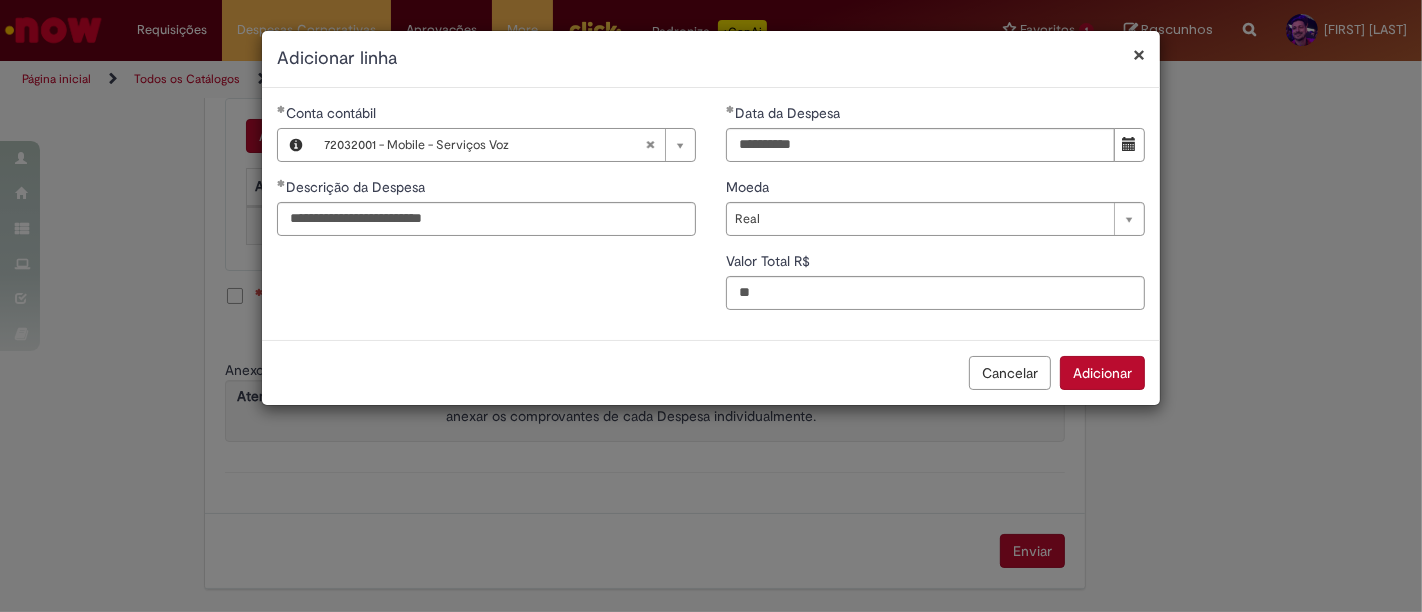 click on "Adicionar" at bounding box center [1102, 373] 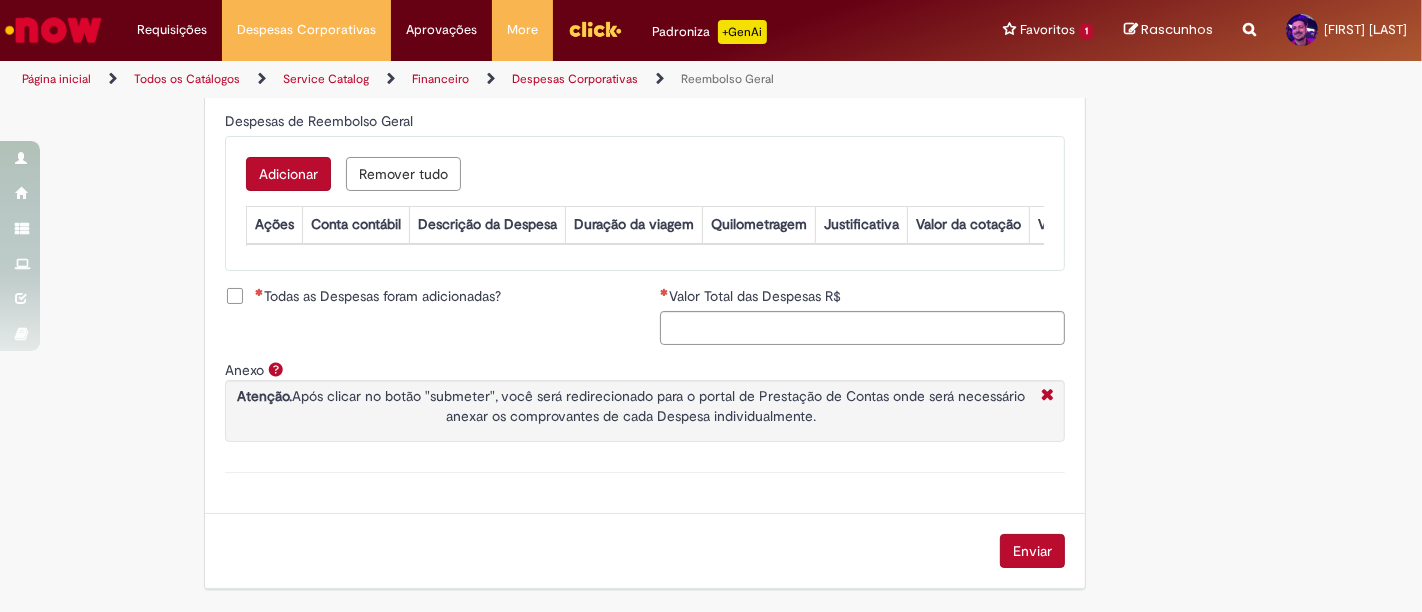 scroll, scrollTop: 878, scrollLeft: 0, axis: vertical 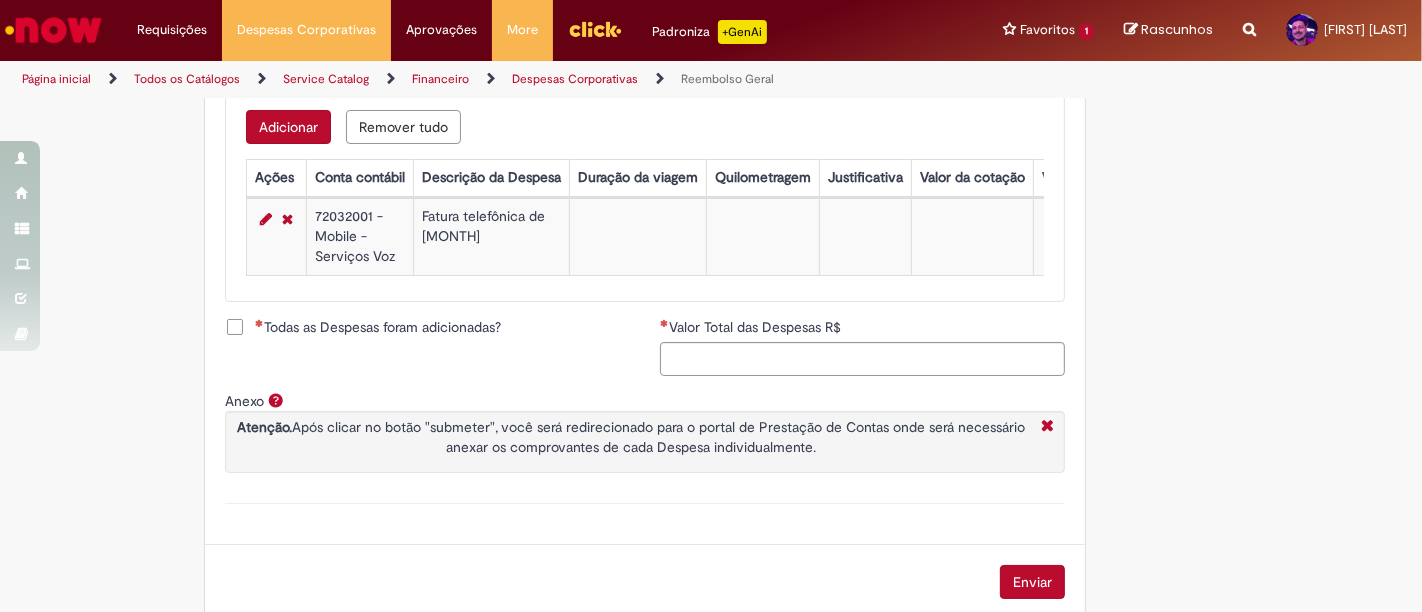 click on "Todas as Despesas foram adicionadas?" at bounding box center [378, 327] 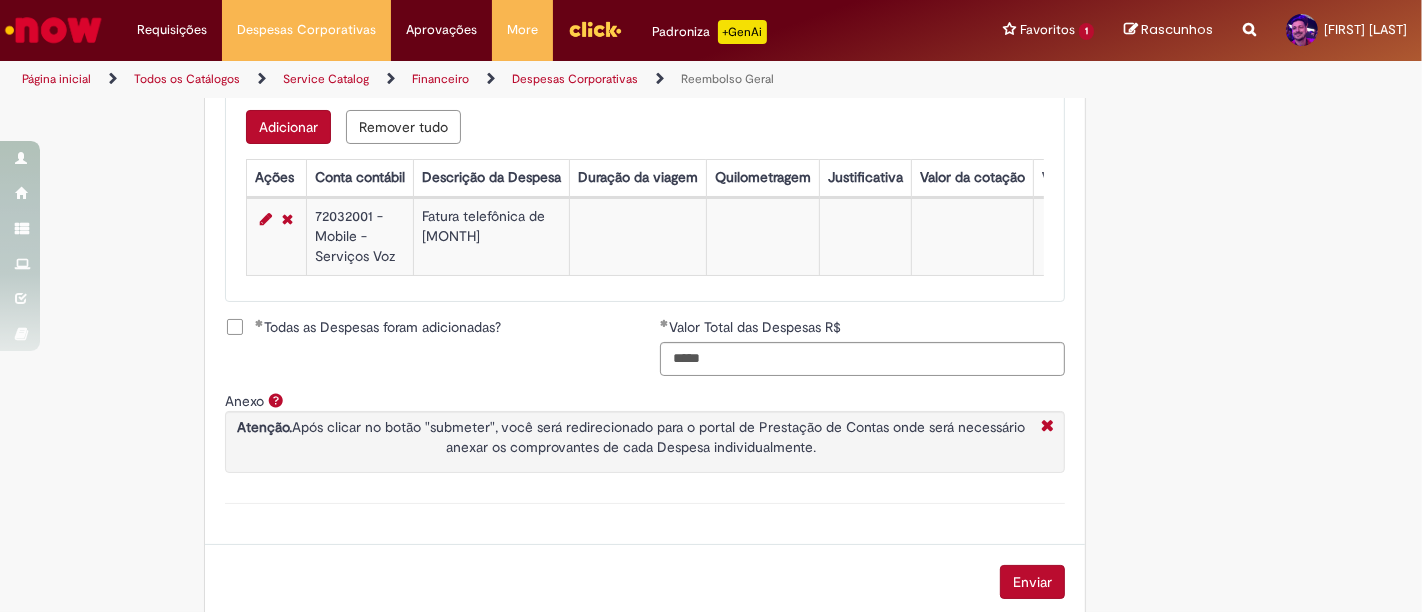 click on "Enviar" at bounding box center [1032, 582] 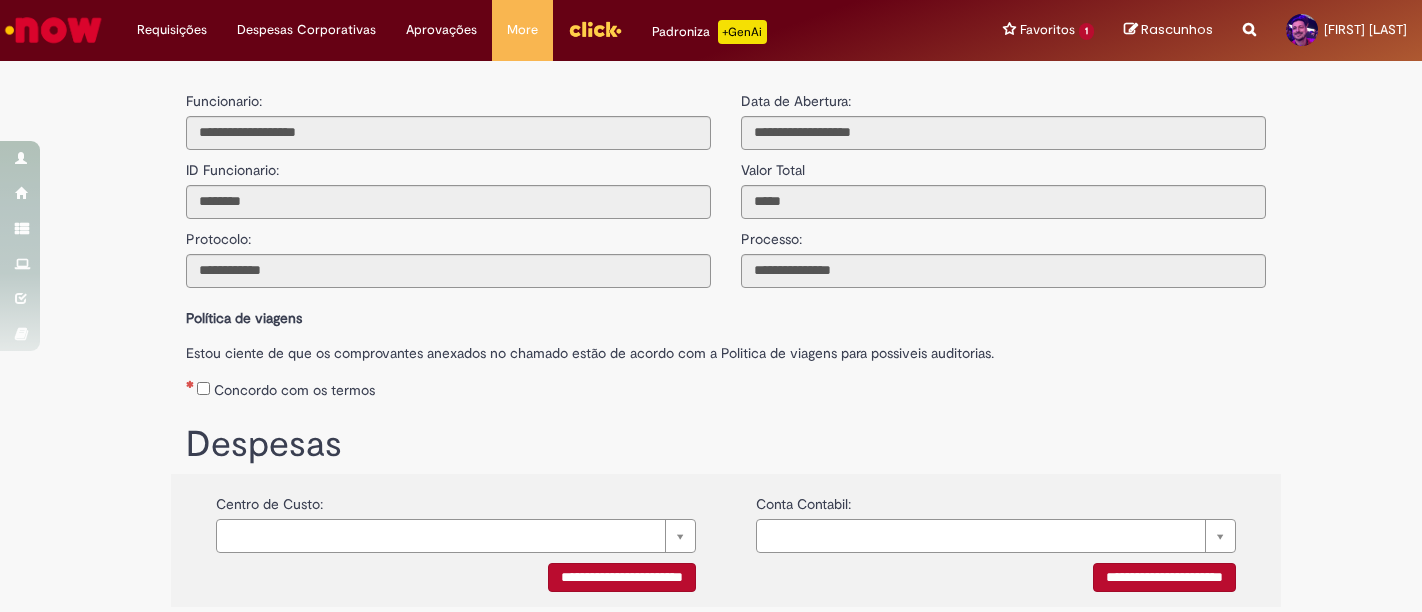 scroll, scrollTop: 0, scrollLeft: 0, axis: both 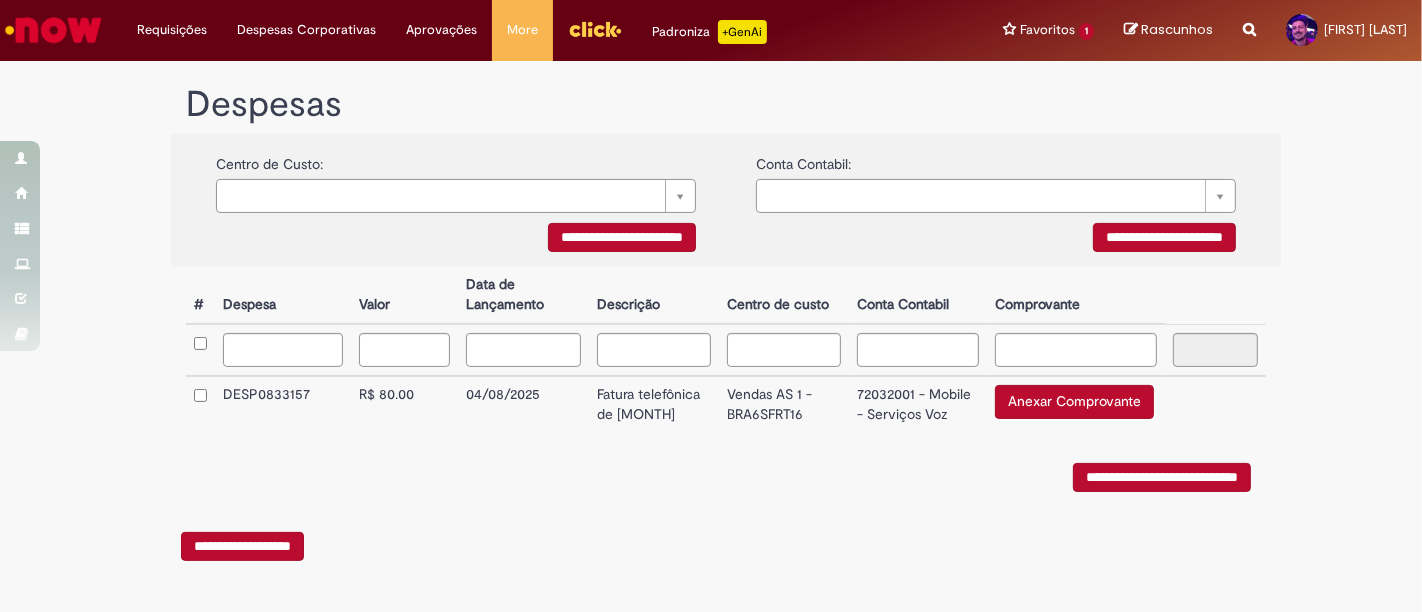 click on "Anexar Comprovante" at bounding box center [1074, 402] 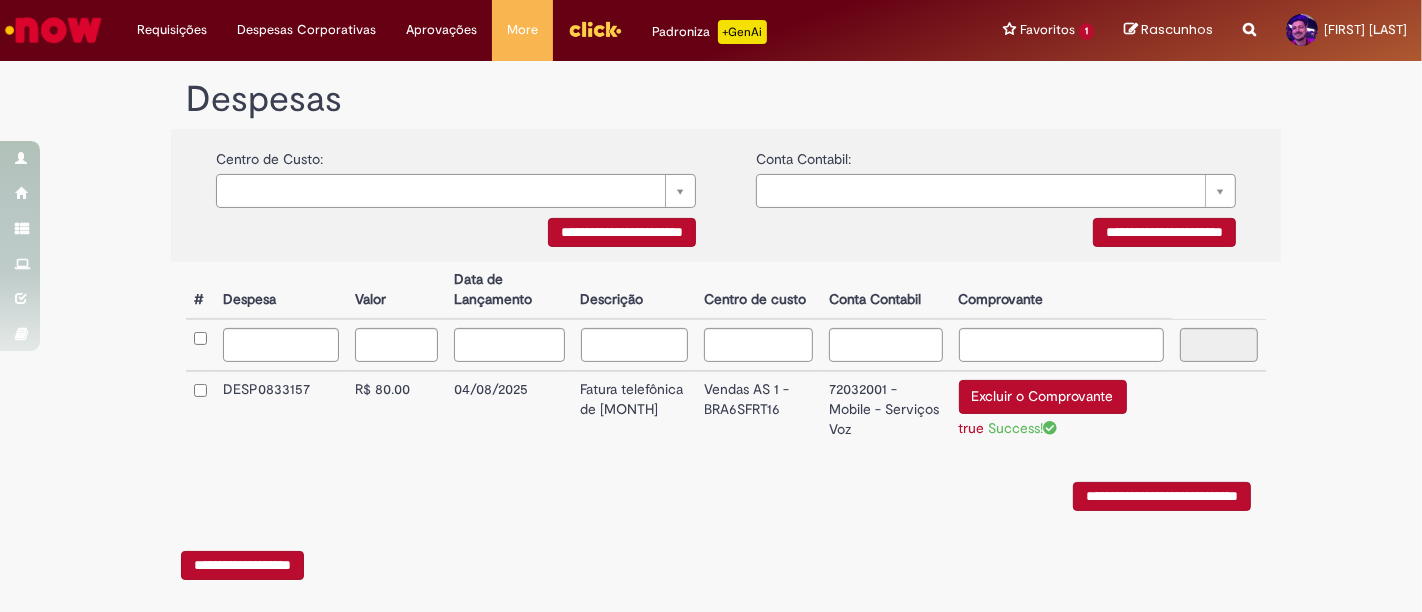 click on "**********" at bounding box center (1162, 496) 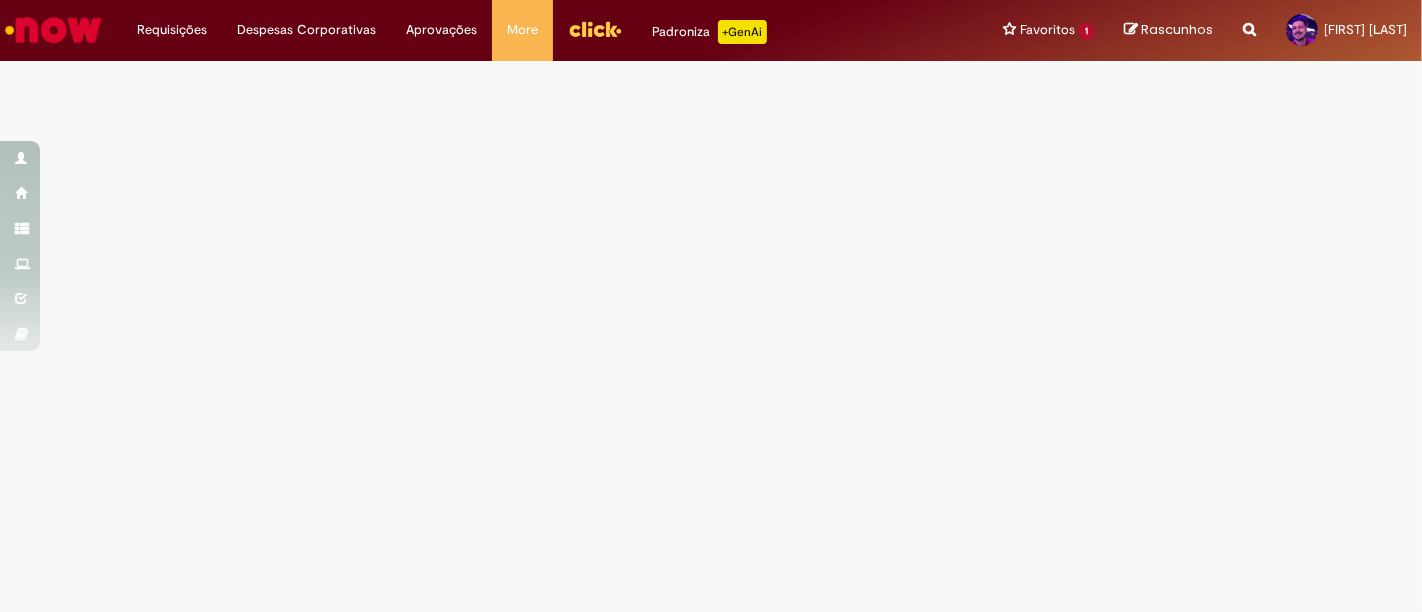 scroll, scrollTop: 0, scrollLeft: 0, axis: both 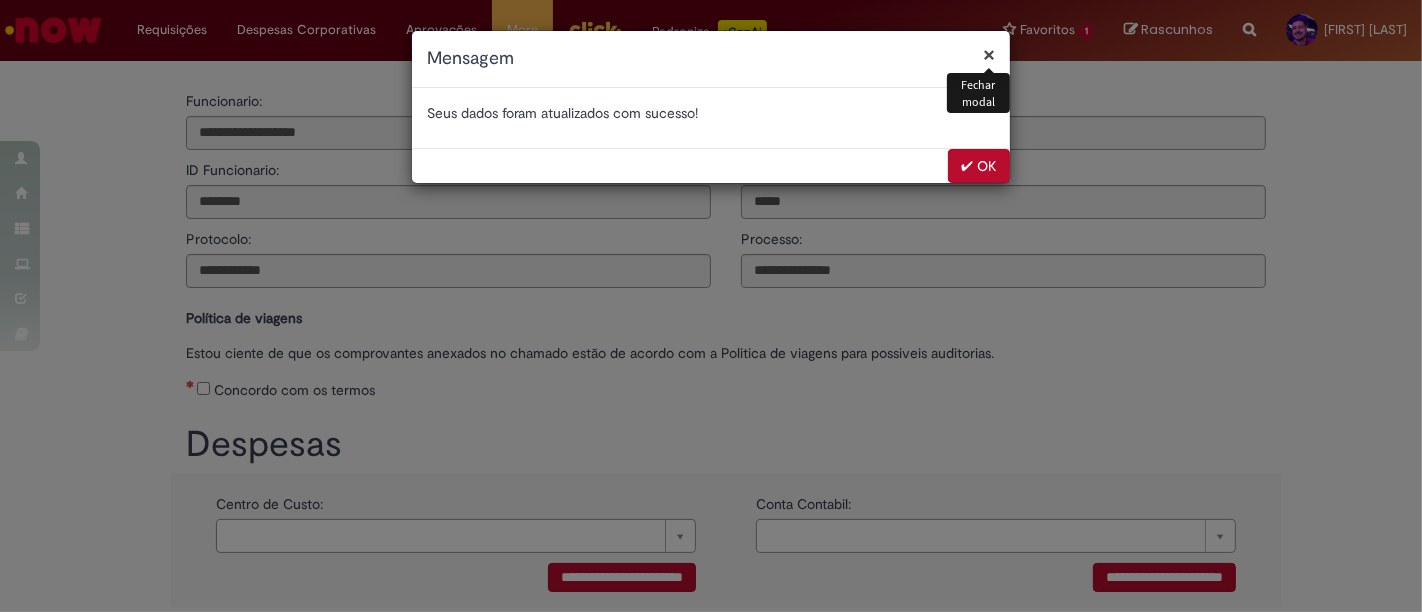 click on "✔ OK" at bounding box center [979, 166] 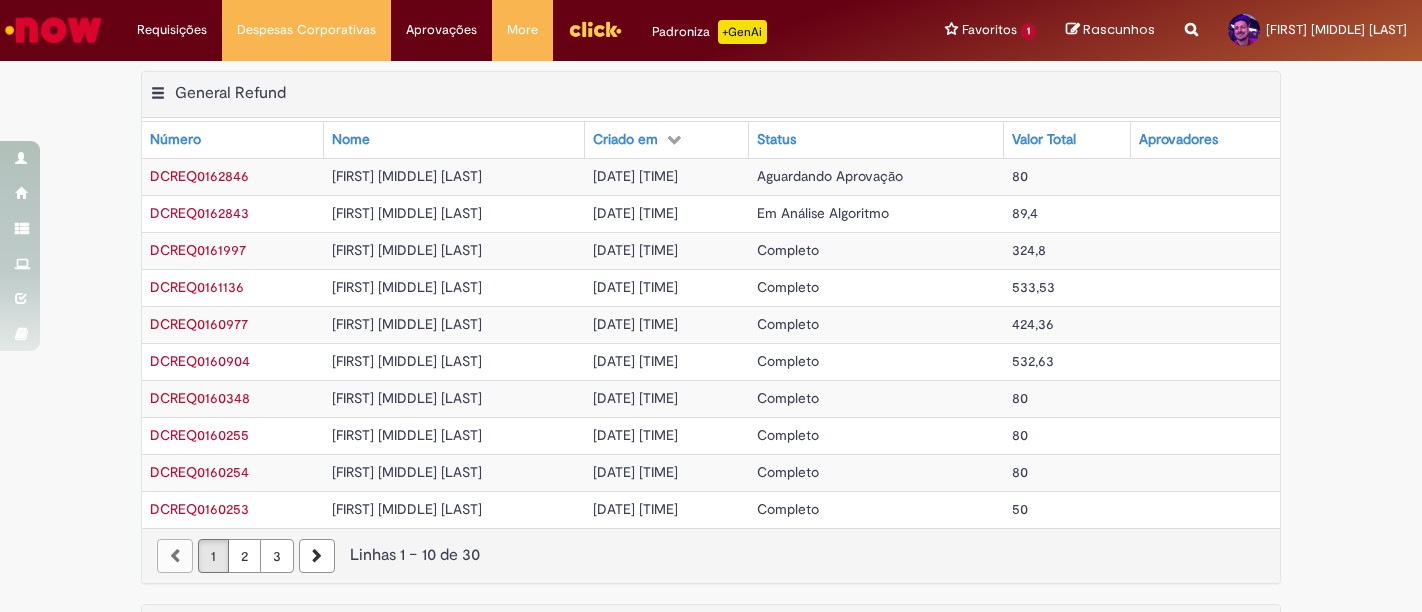 scroll, scrollTop: 0, scrollLeft: 0, axis: both 